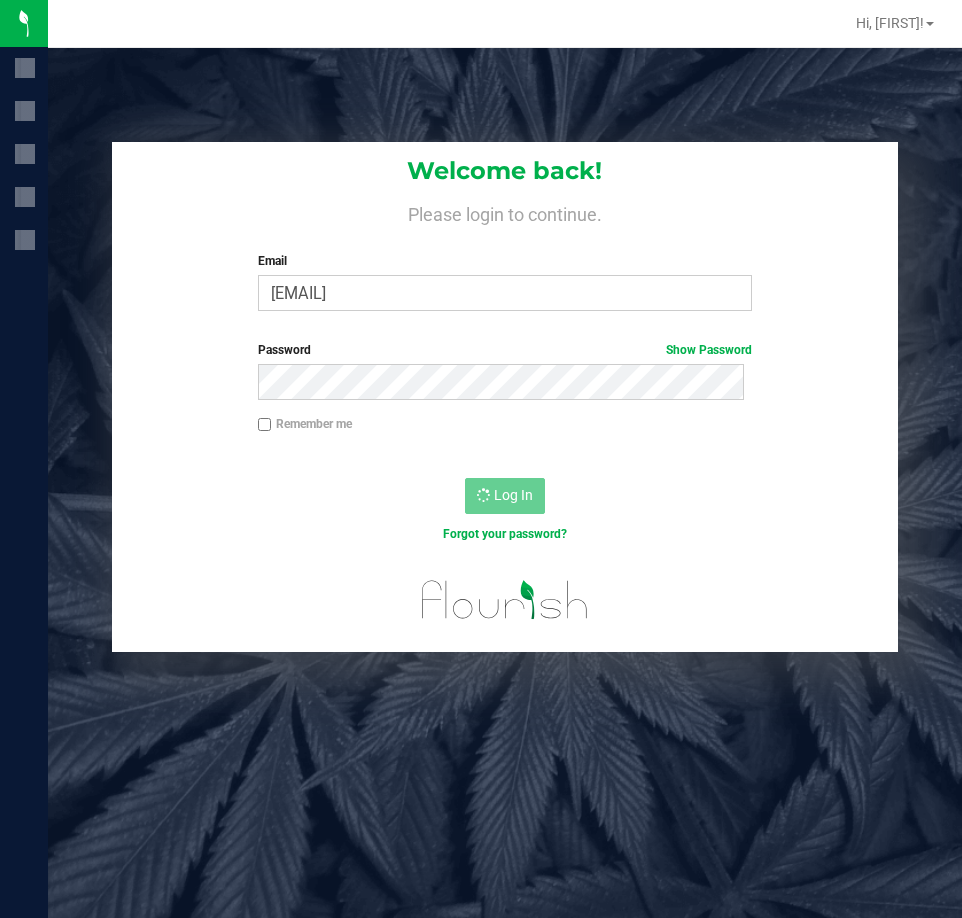 scroll, scrollTop: 0, scrollLeft: 0, axis: both 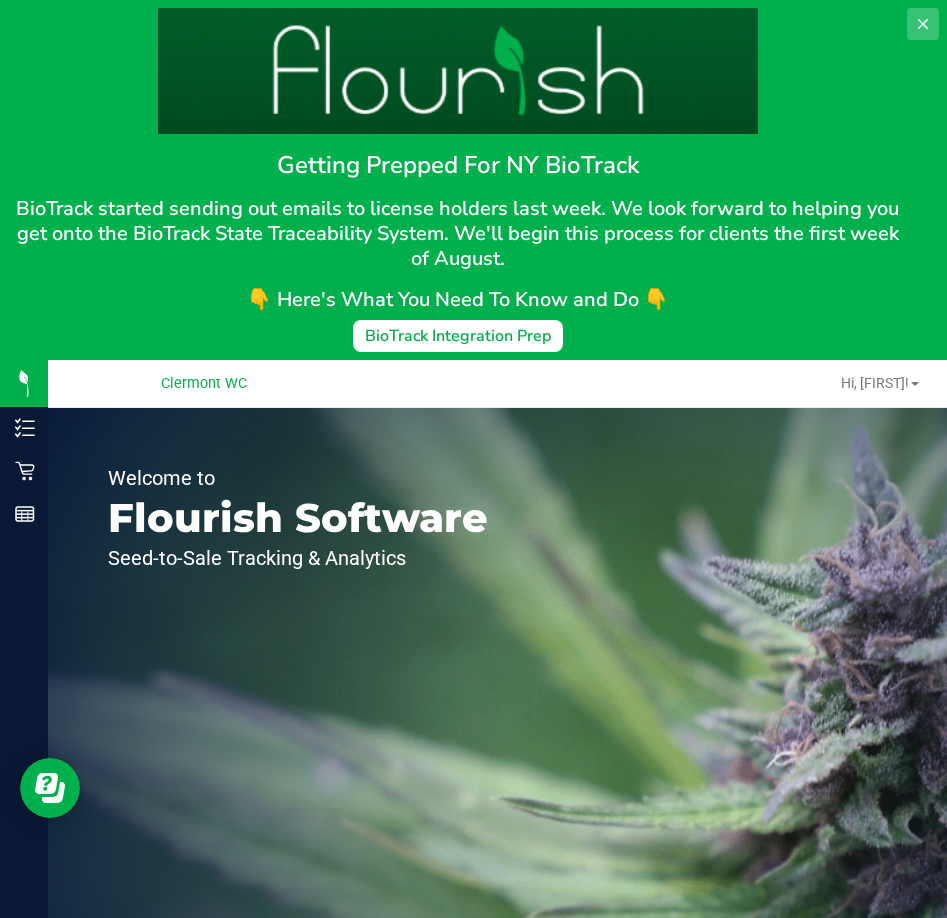 click at bounding box center (923, 24) 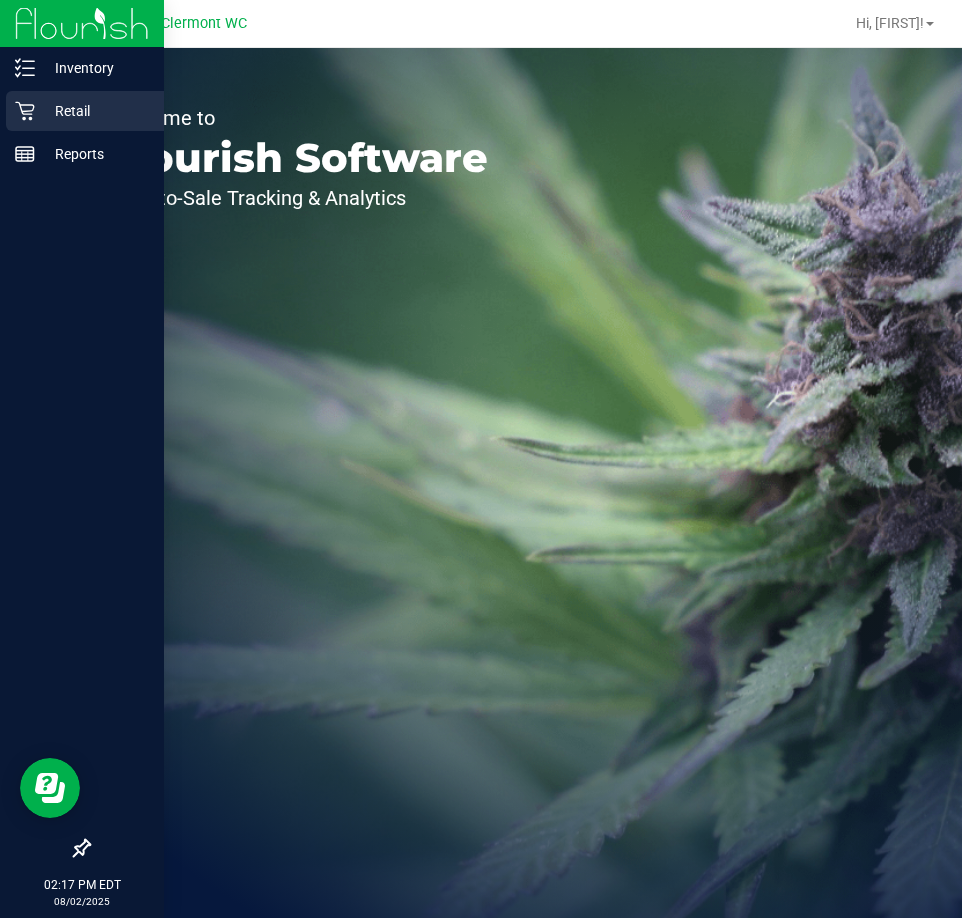 click 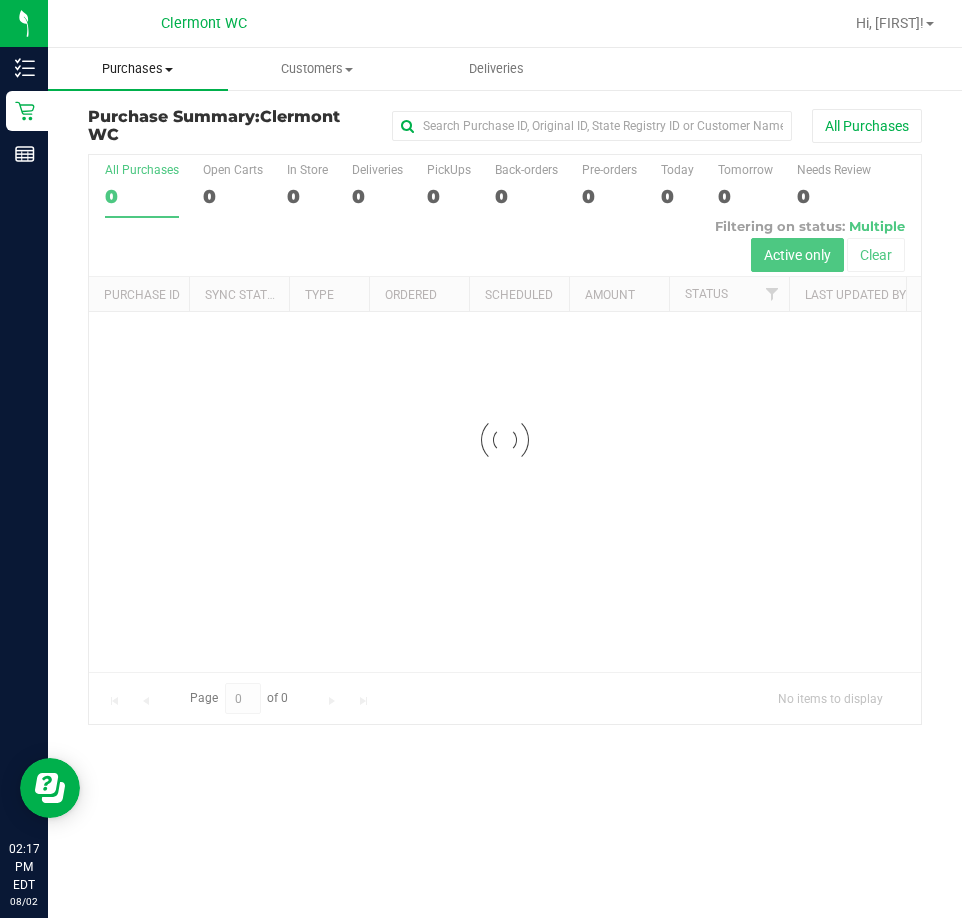 click on "Purchases" at bounding box center (138, 69) 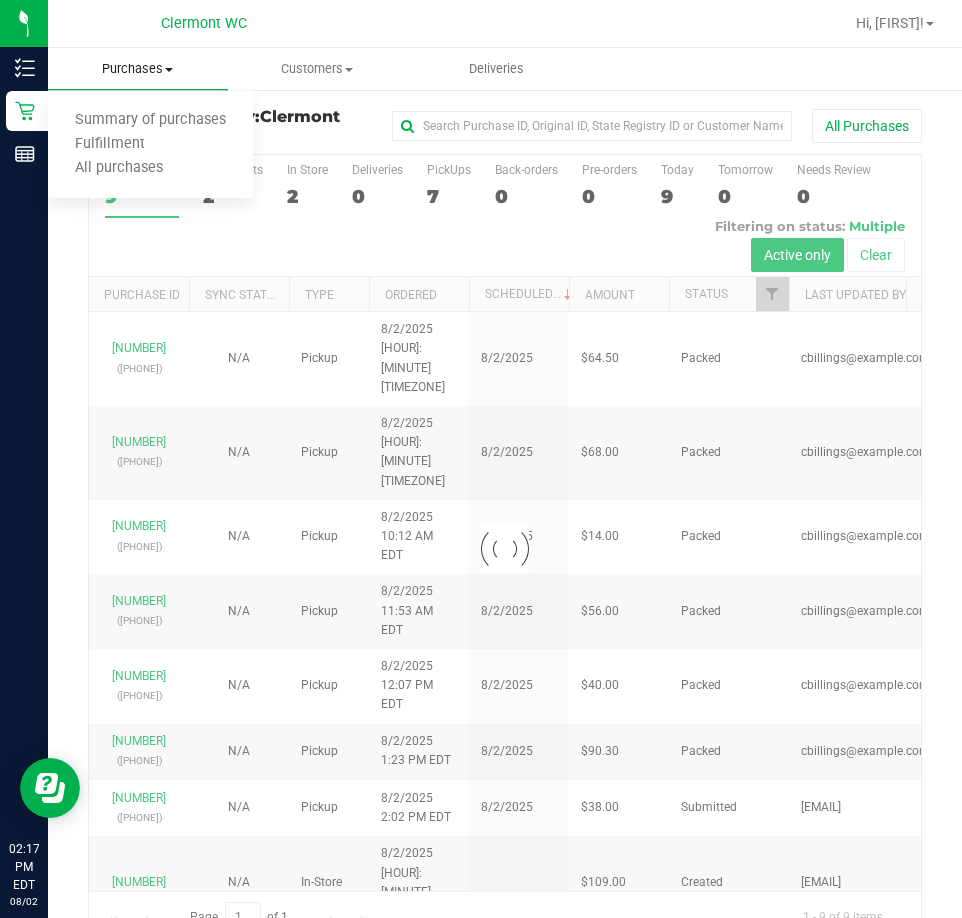 click on "Purchases" at bounding box center (138, 69) 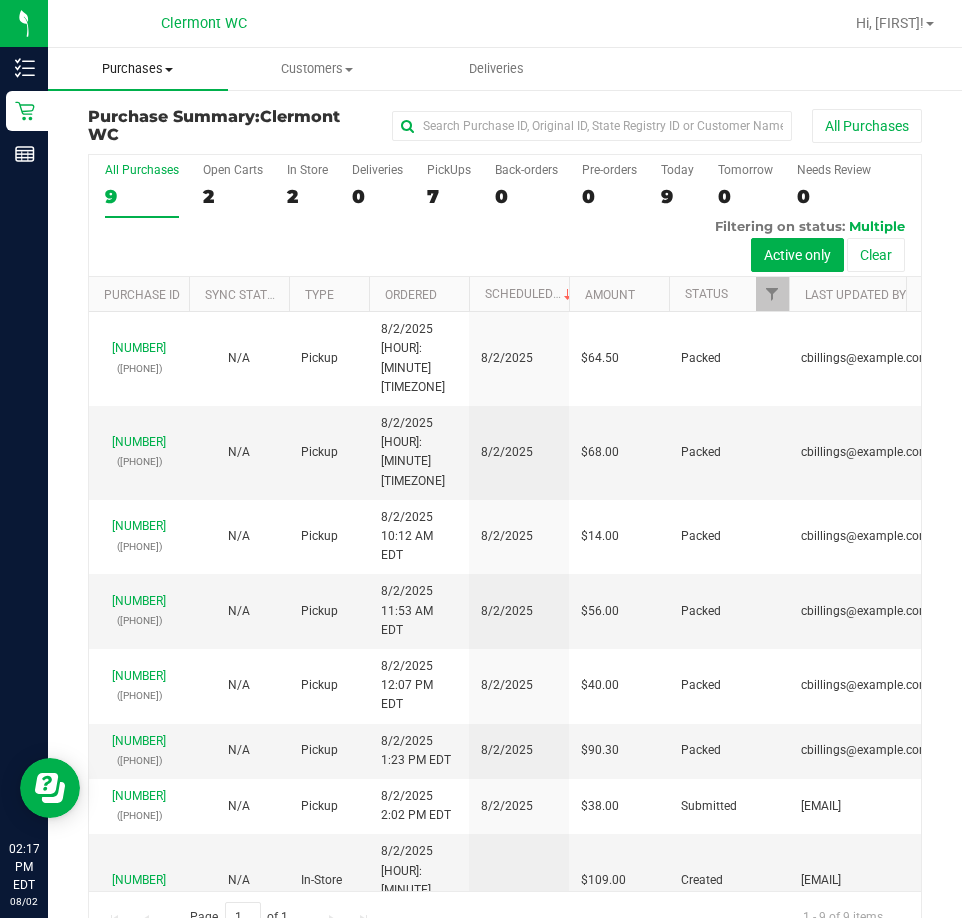 click on "Purchases" at bounding box center [138, 69] 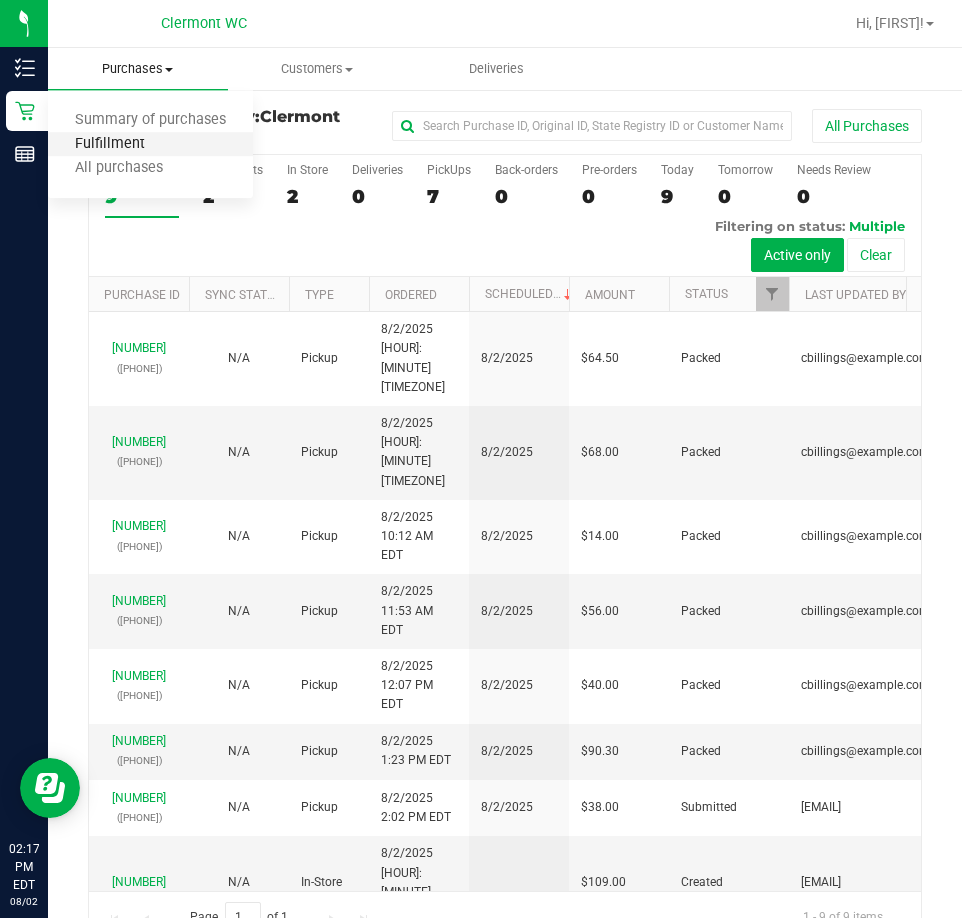 click on "Fulfillment" at bounding box center [110, 144] 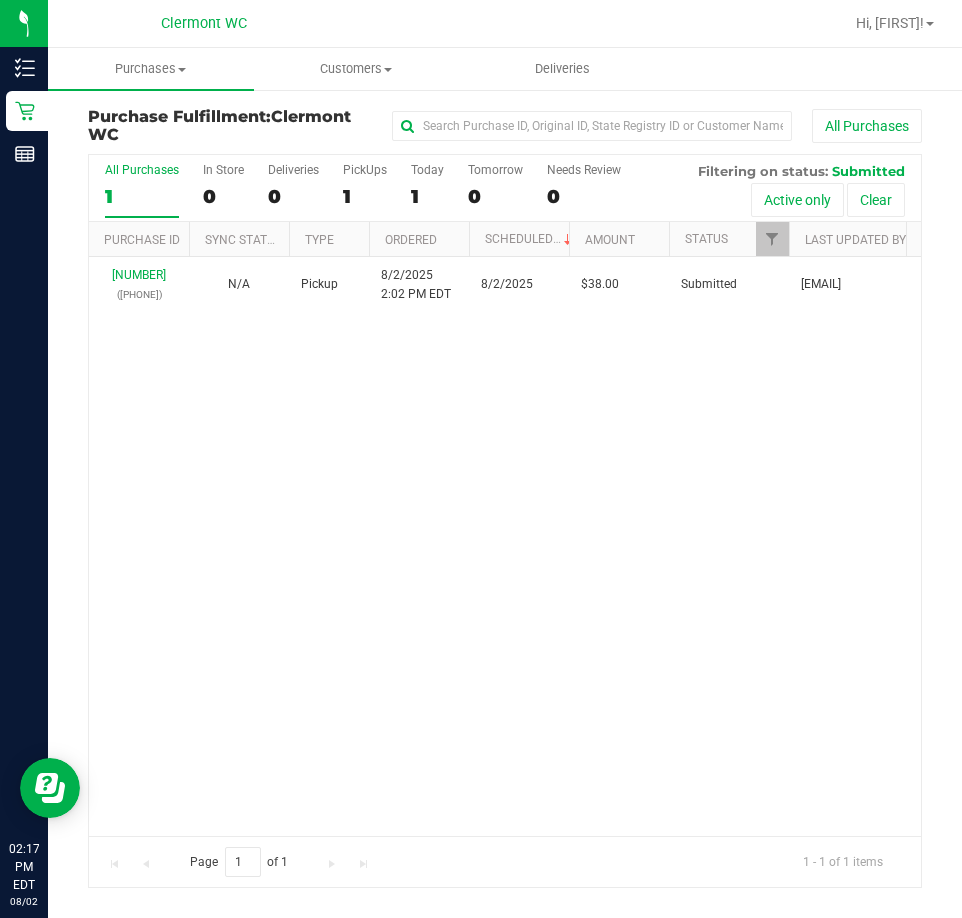 click at bounding box center (600, 23) 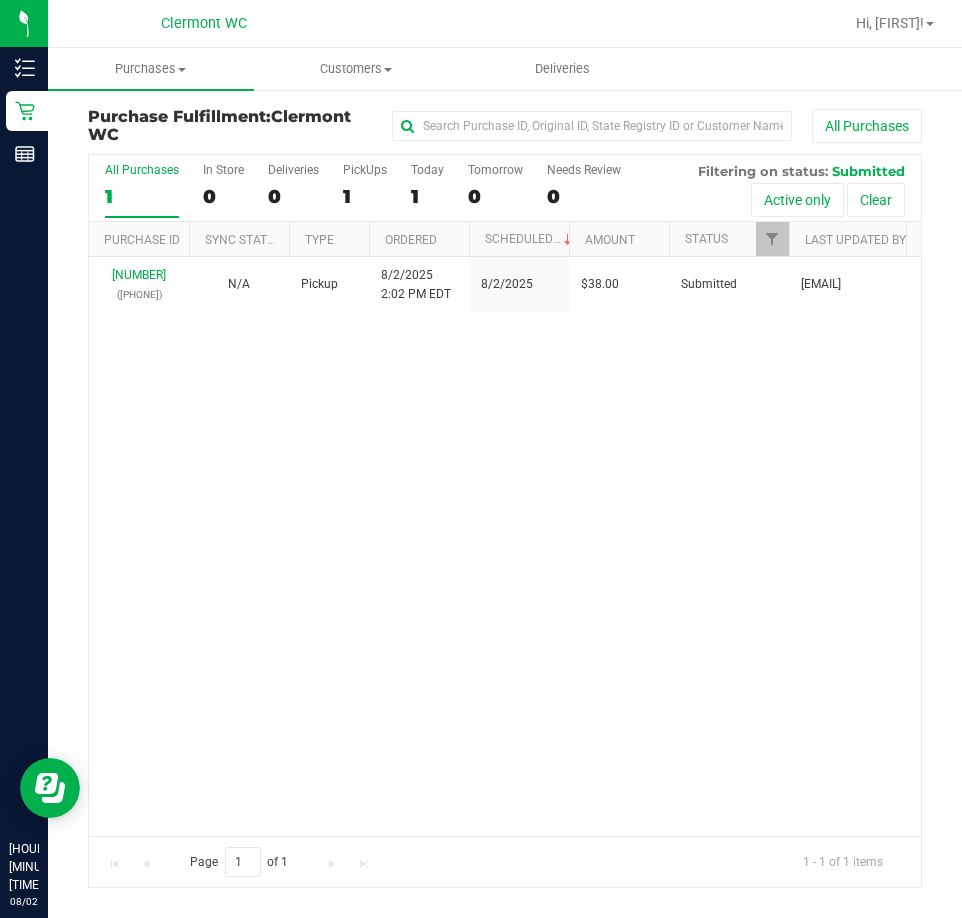 click on "Pickup [MONTH] [DAY], [YEAR] [HOUR]:[MINUTE] [TIMEZONE] [MONTH] [DAY]
[PRICE]
Submitted [EMAIL]" at bounding box center [505, 546] 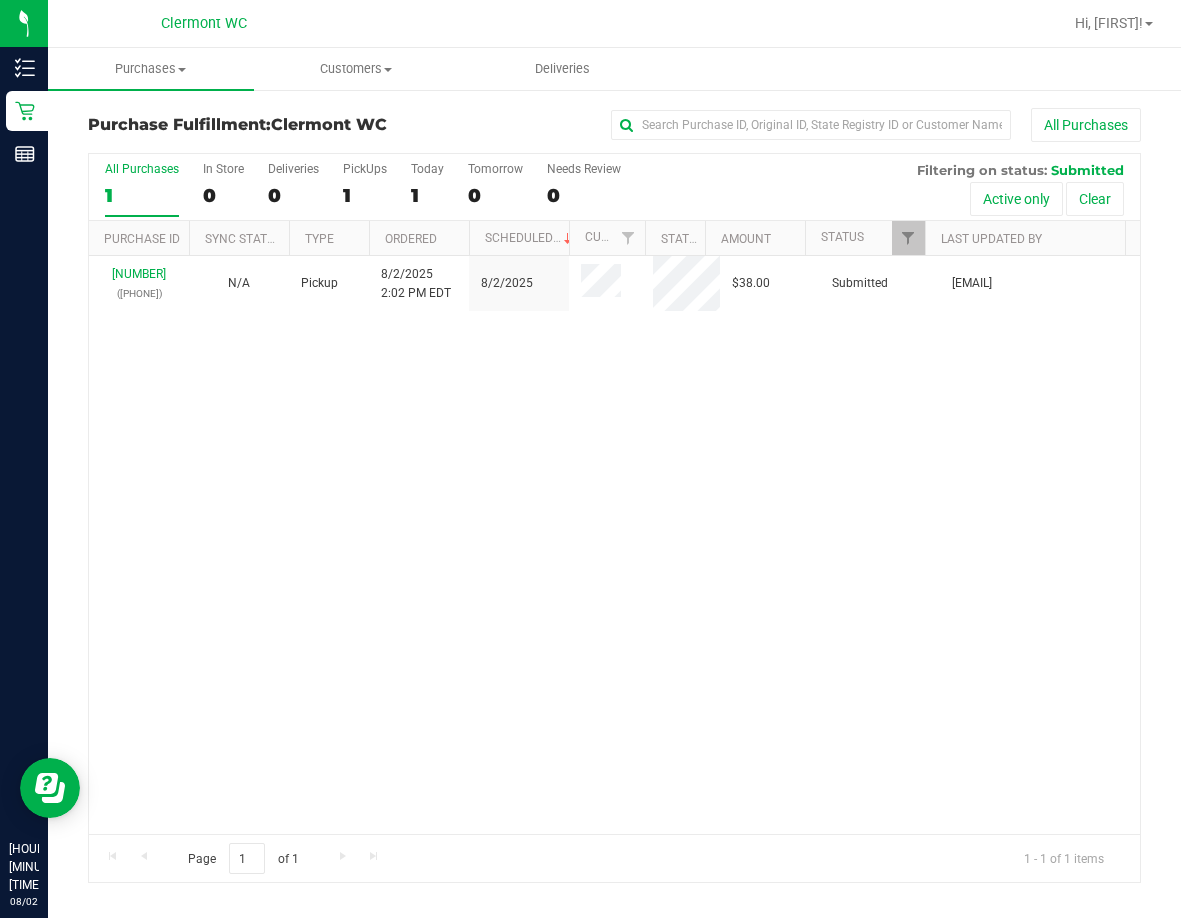click on "Pickup [MONTH] [DAY], [YEAR] [HOUR]:[MINUTE] [TIMEZONE] [MONTH] [DAY]
[PRICE]
Submitted [EMAIL]" at bounding box center [614, 545] 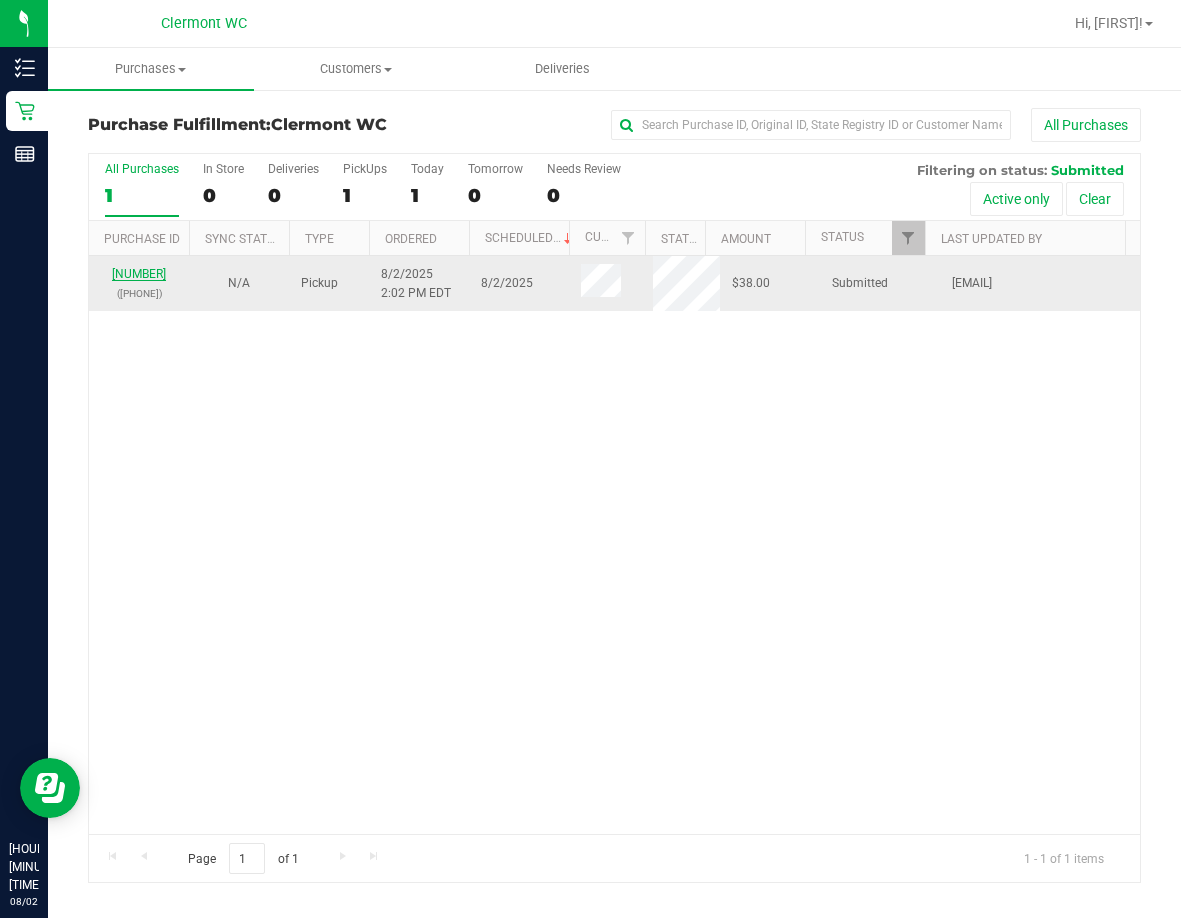 click on "[NUMBER]" at bounding box center (139, 274) 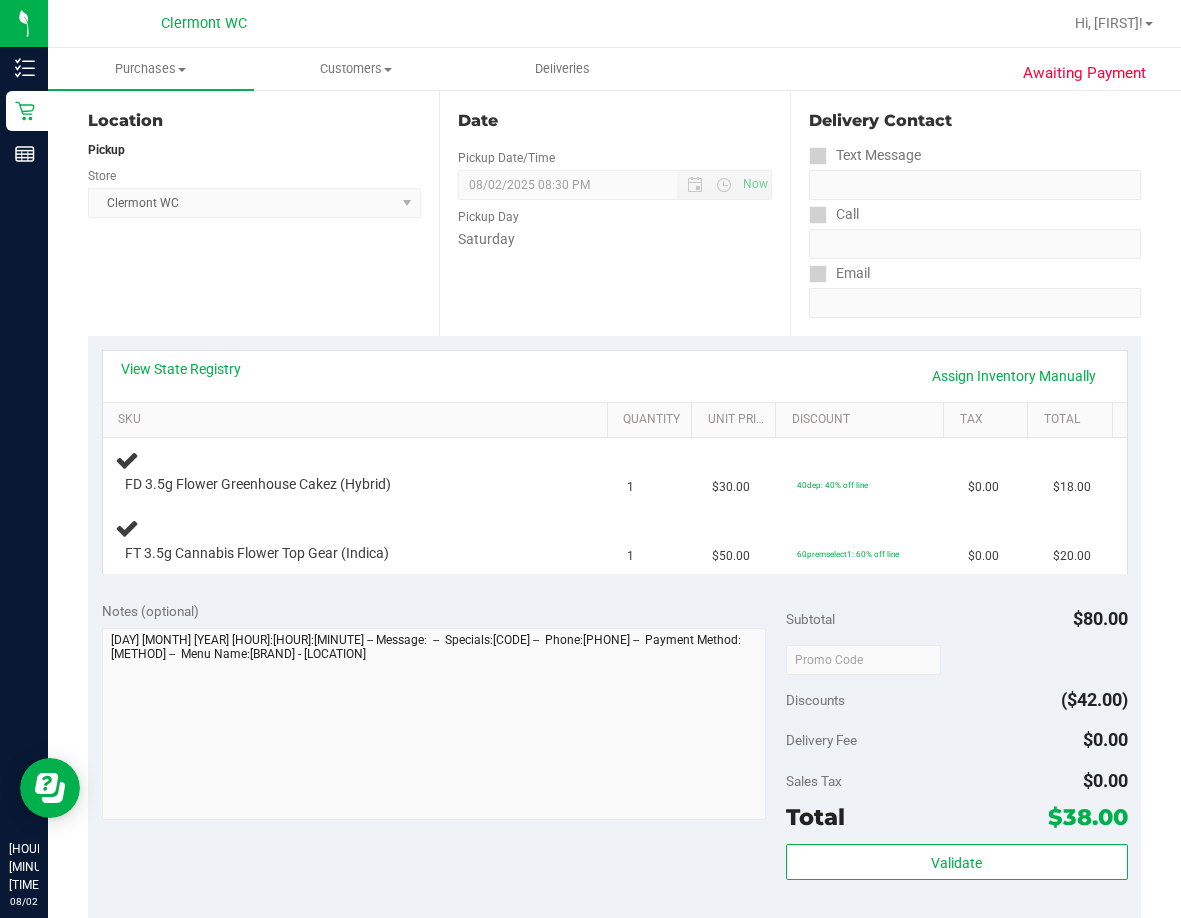 scroll, scrollTop: 200, scrollLeft: 0, axis: vertical 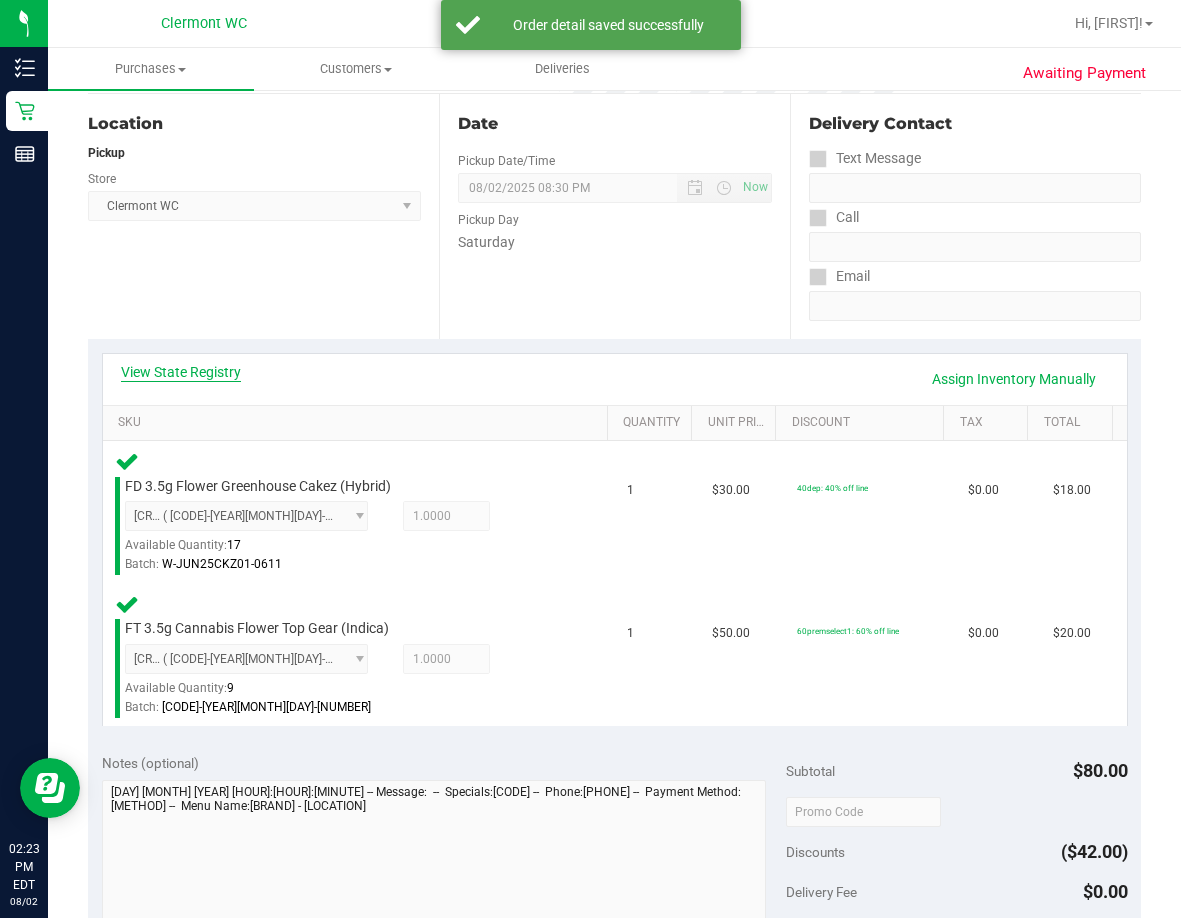 click on "View State Registry" at bounding box center [181, 372] 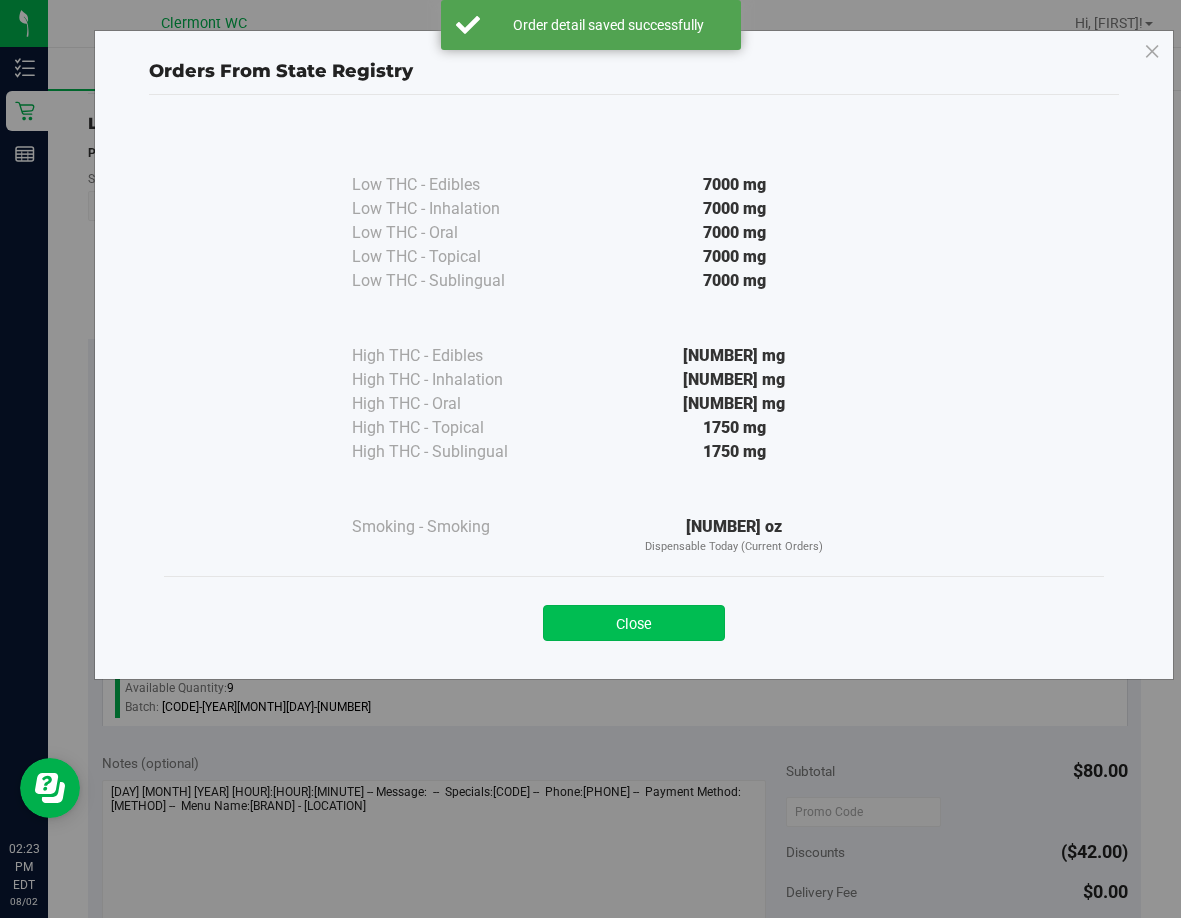 click on "Close" at bounding box center [634, 623] 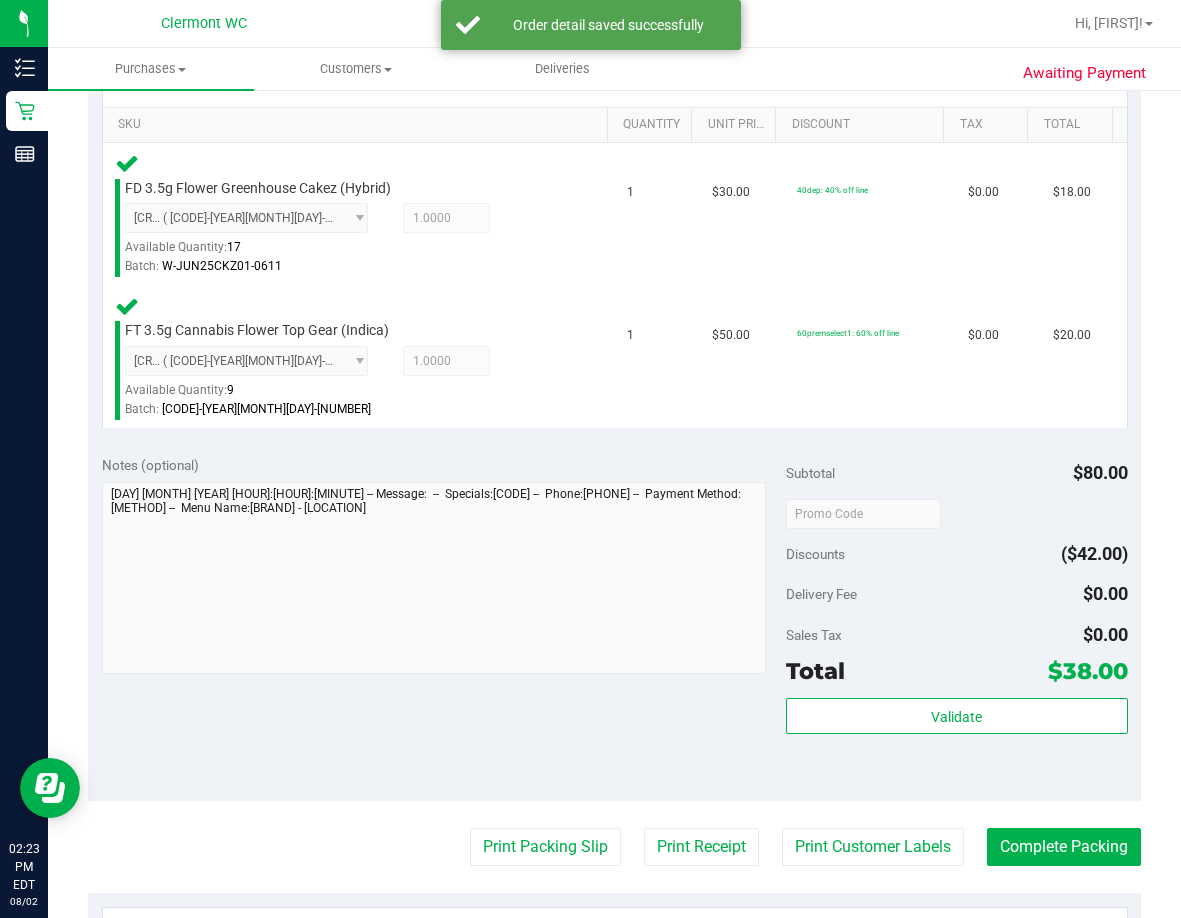 scroll, scrollTop: 492, scrollLeft: 0, axis: vertical 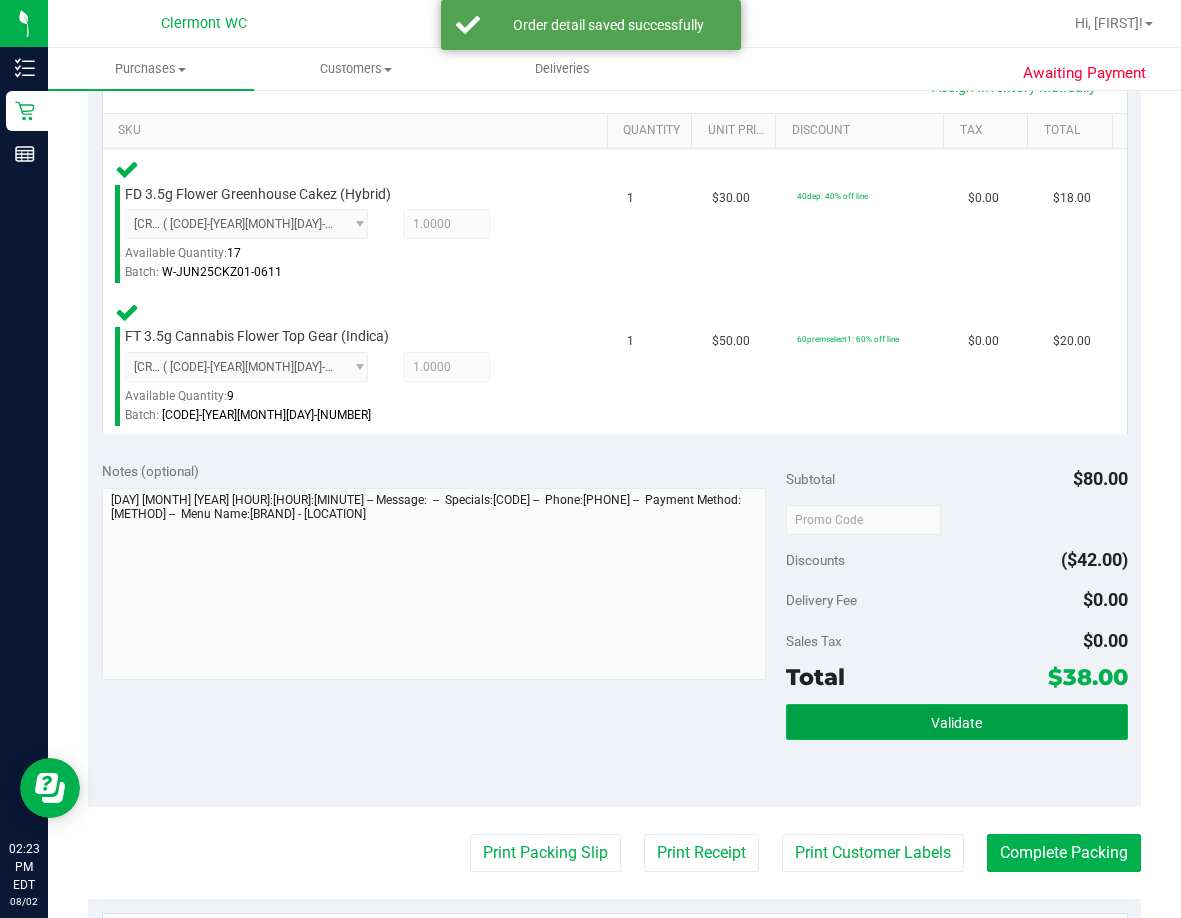 click on "Validate" at bounding box center (957, 722) 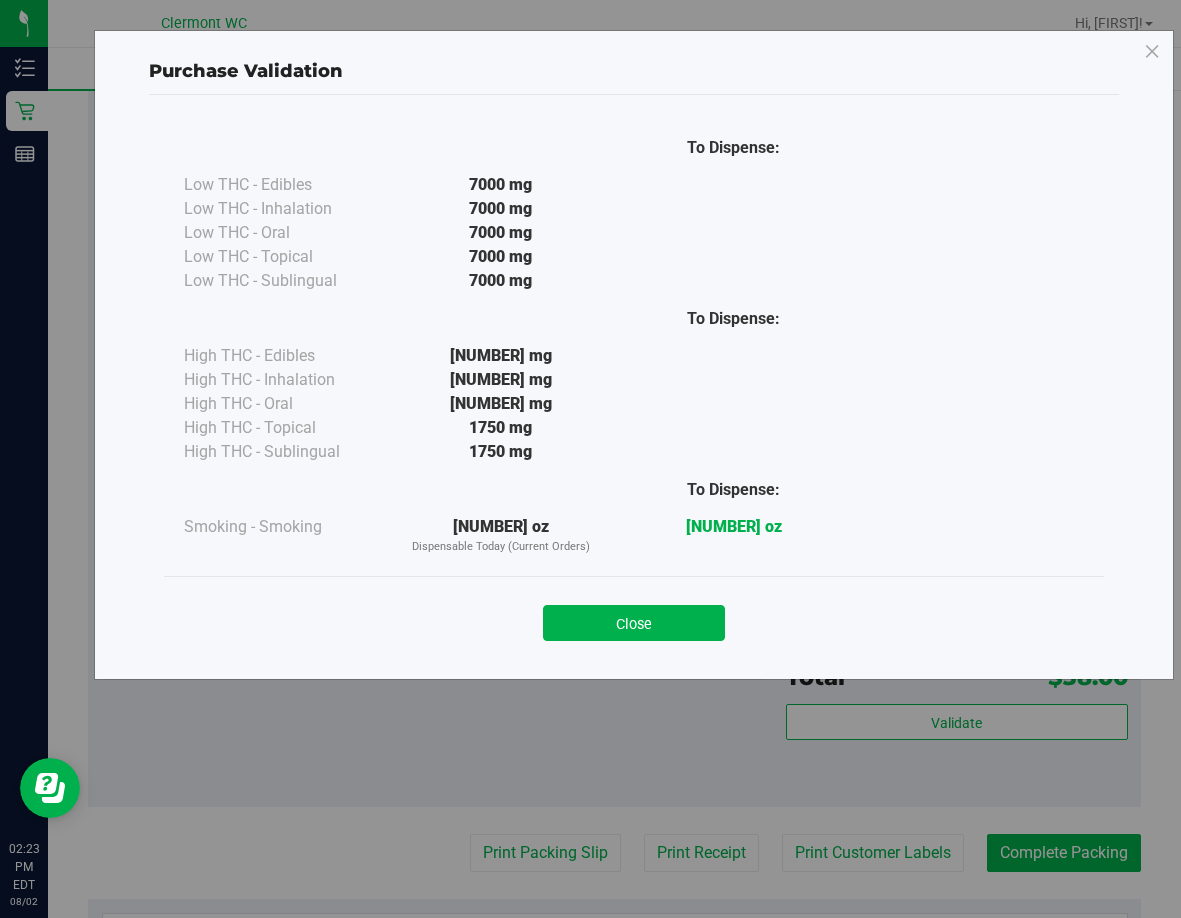 click on "Purchase Validation
To Dispense:
Low THC - Edibles
7000 mg" at bounding box center [598, 459] 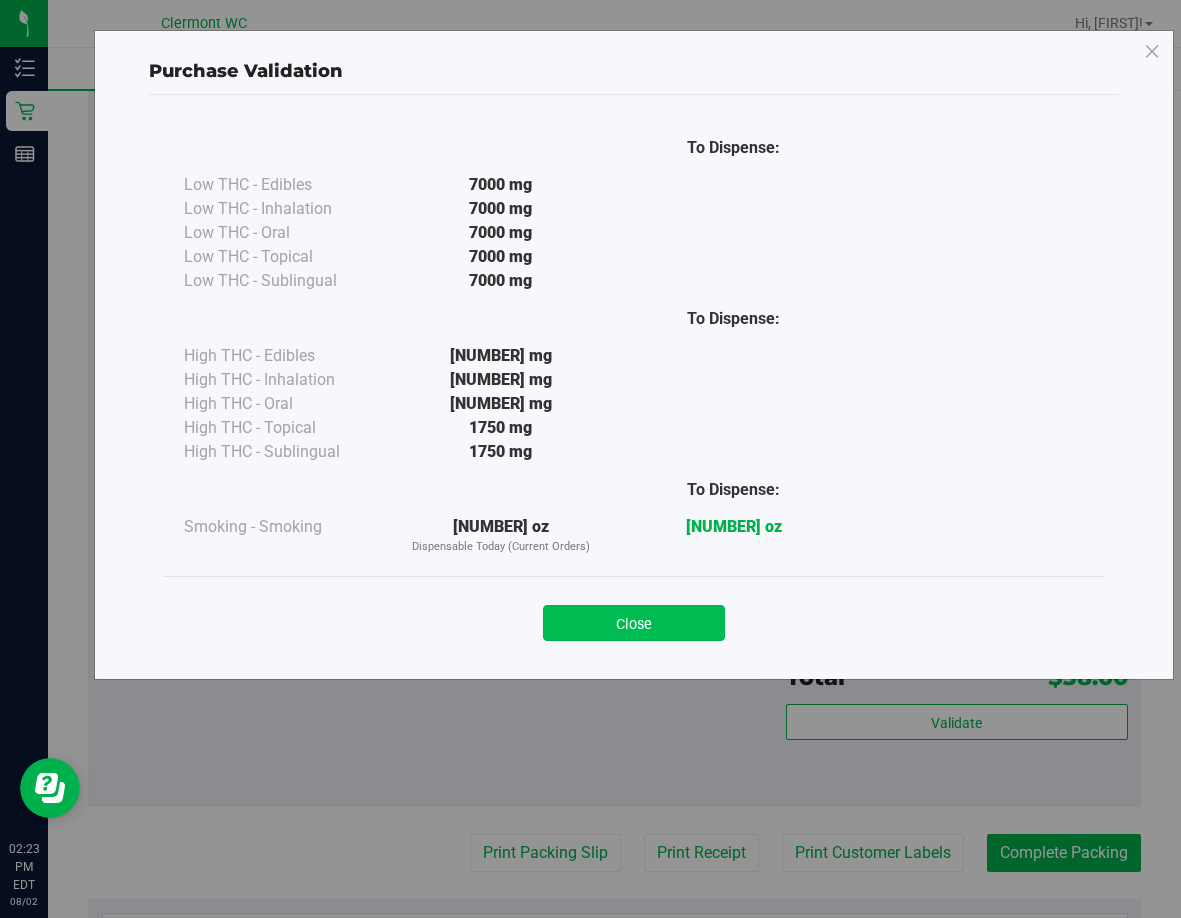 click on "Close" at bounding box center (634, 623) 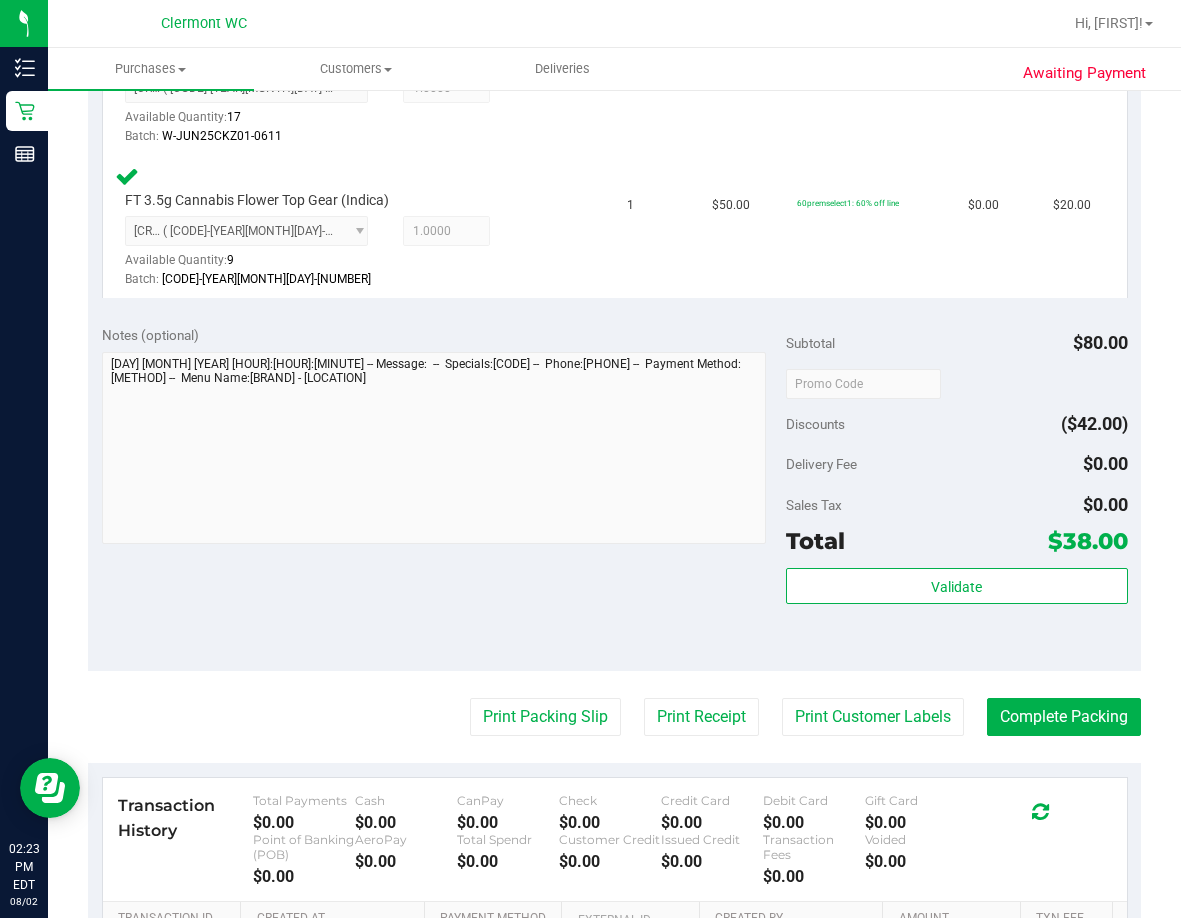 scroll, scrollTop: 626, scrollLeft: 0, axis: vertical 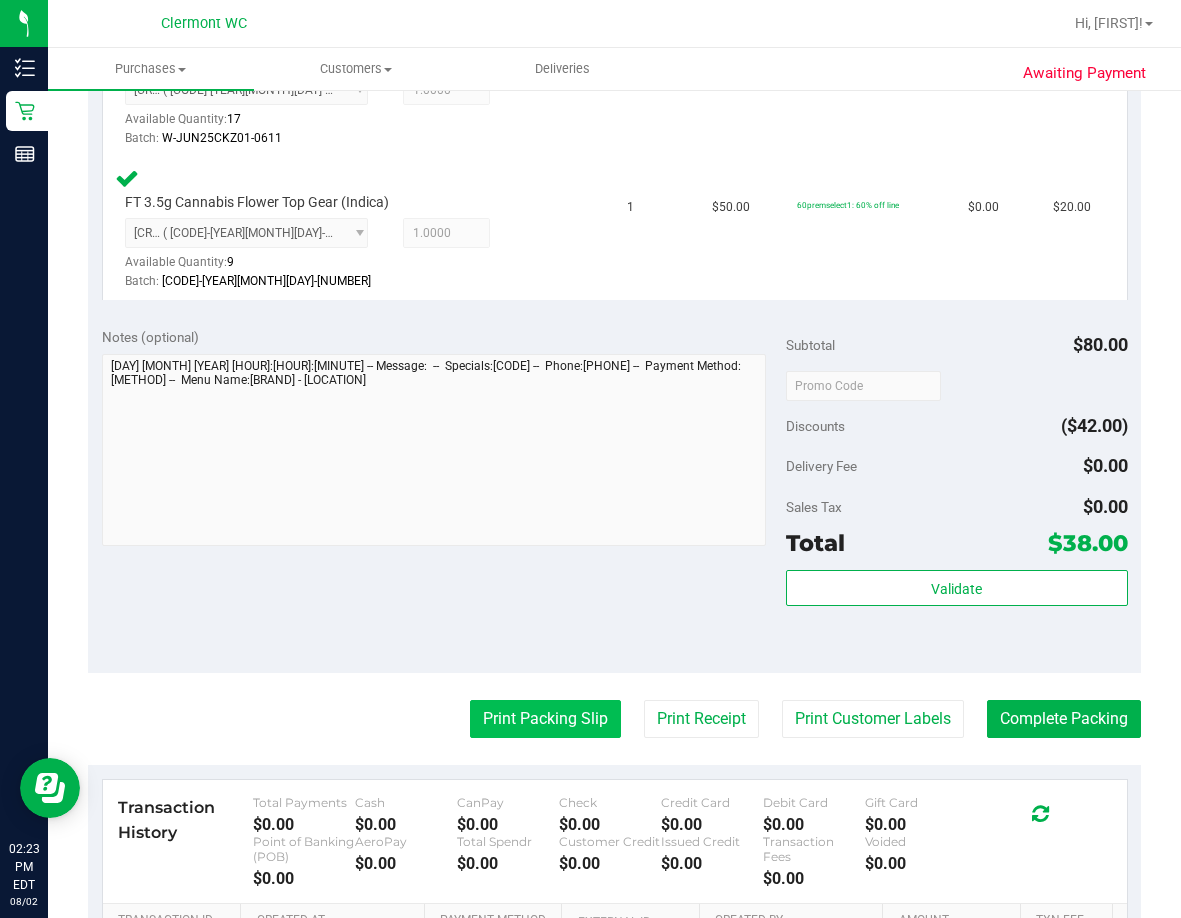 click on "Print Packing Slip" at bounding box center (545, 719) 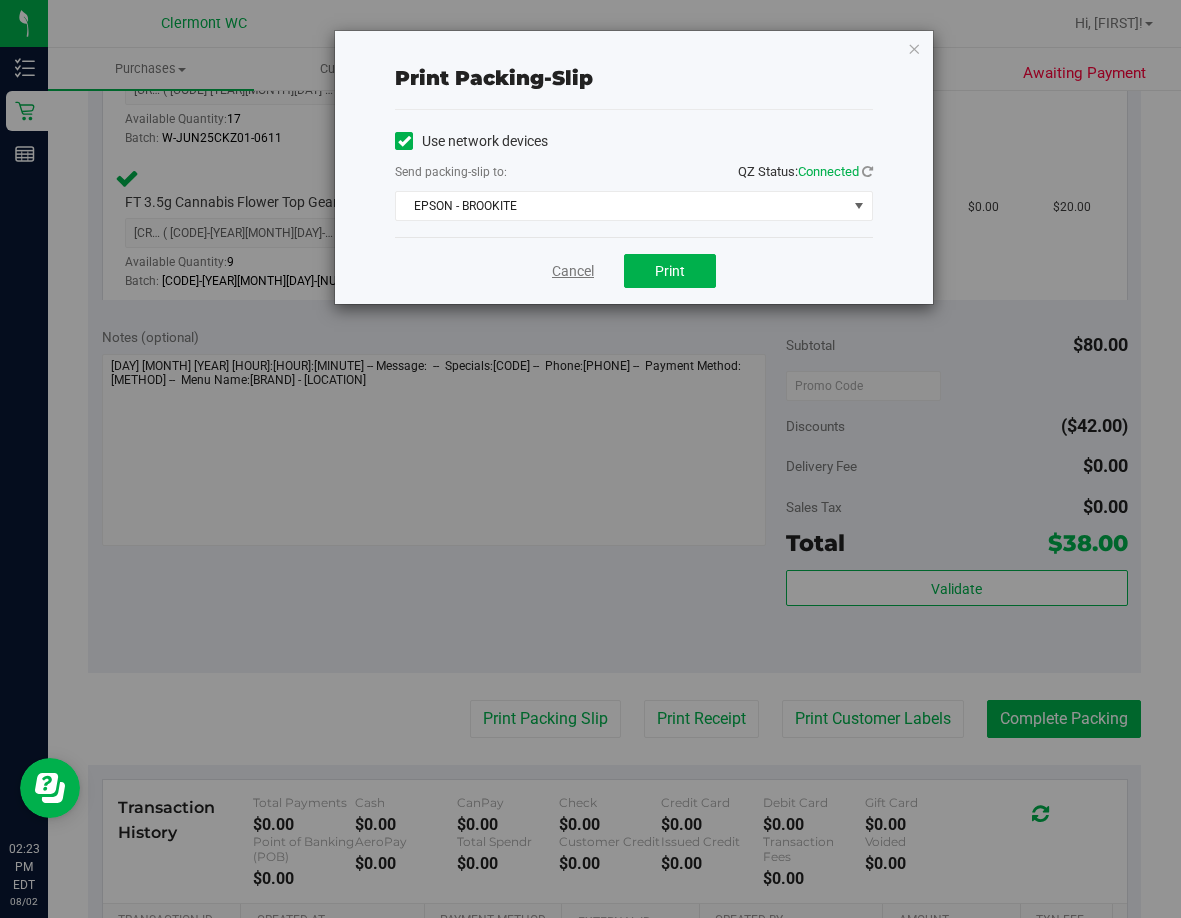 click on "Cancel" at bounding box center [573, 271] 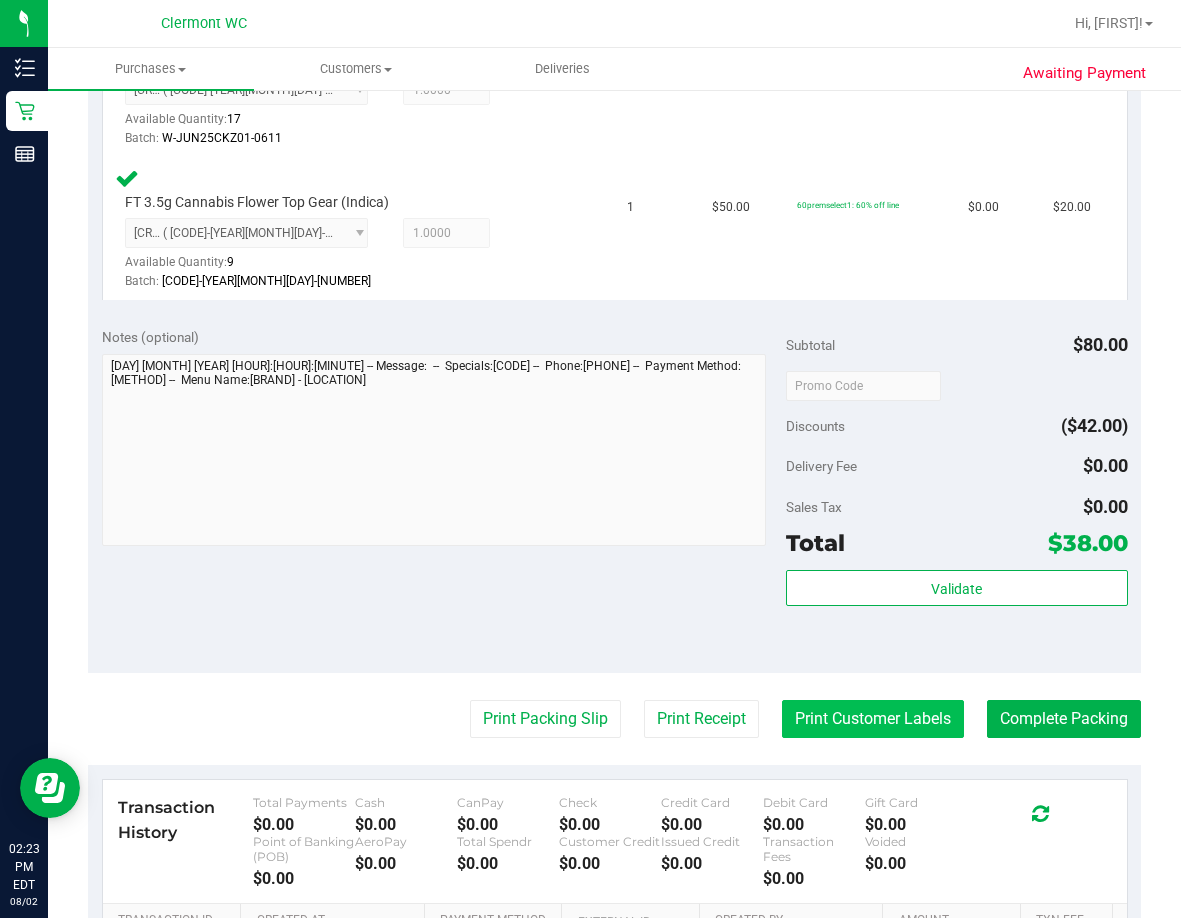 click on "Print Customer Labels" at bounding box center (873, 719) 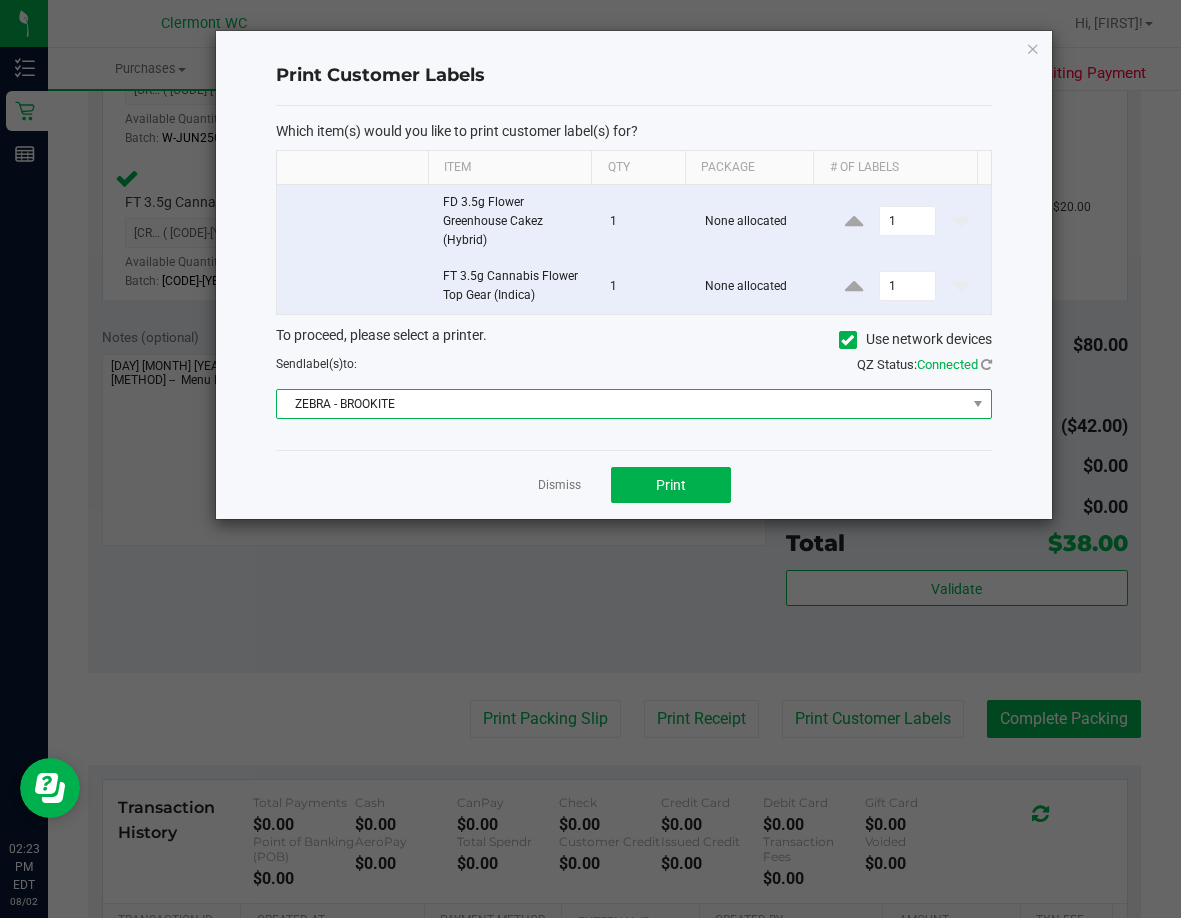 click on "ZEBRA - BROOKITE" at bounding box center [621, 404] 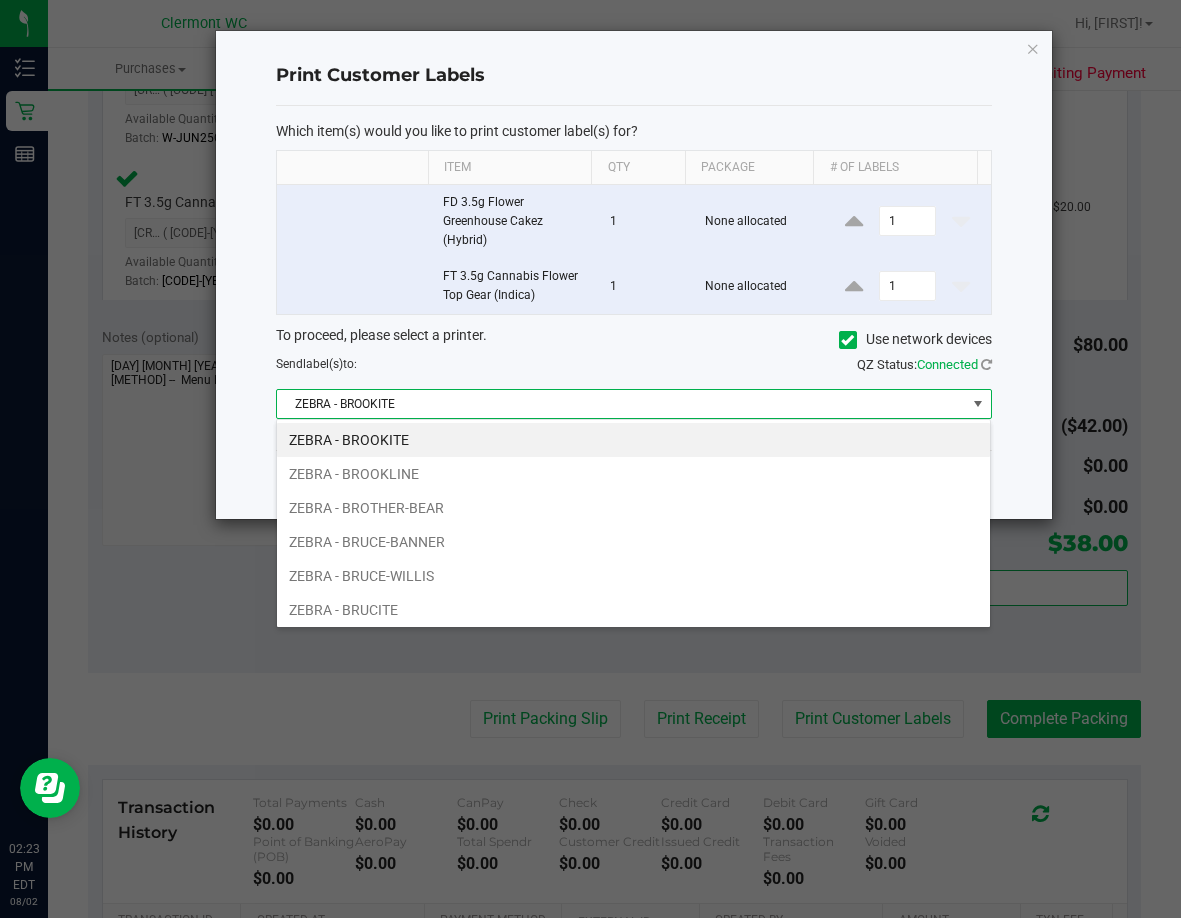 scroll, scrollTop: 99970, scrollLeft: 99285, axis: both 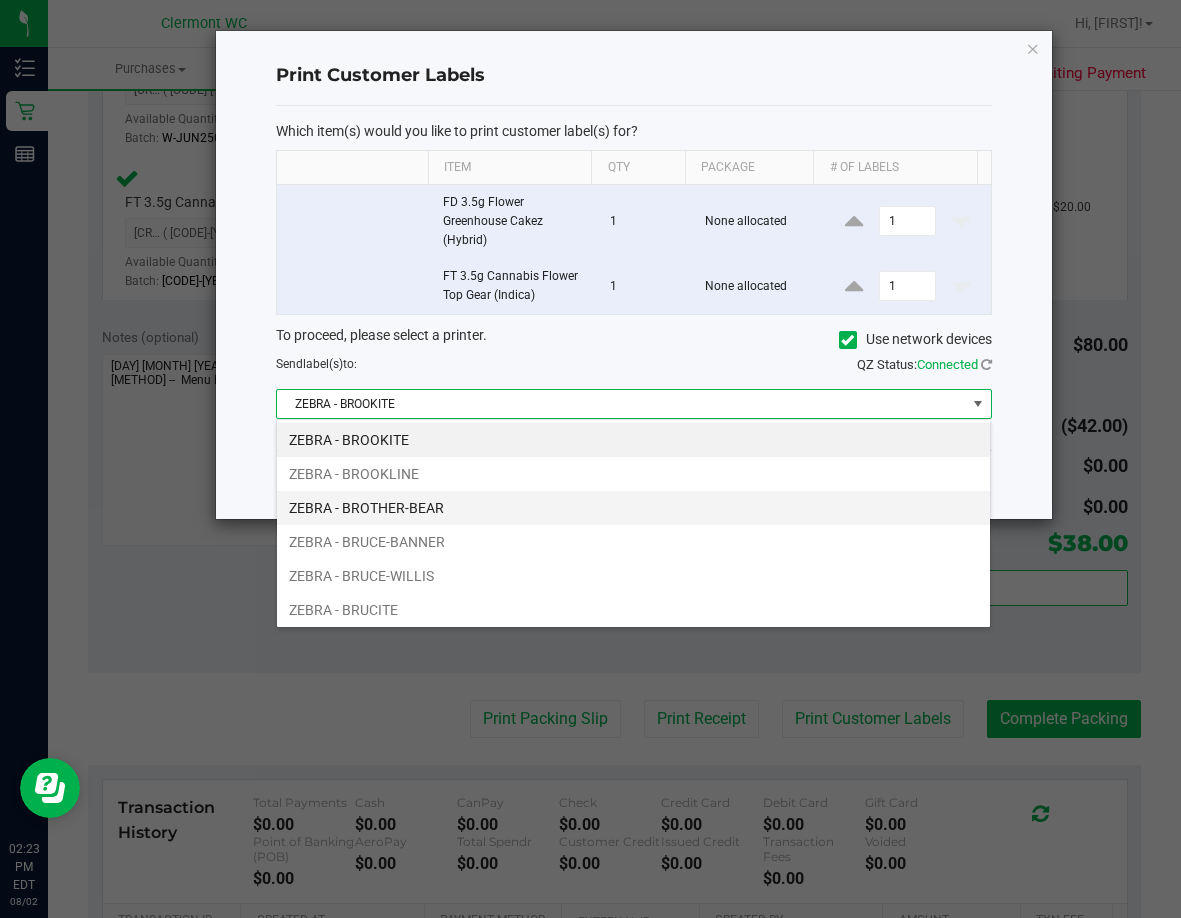 click on "ZEBRA - BROTHER-BEAR" at bounding box center [633, 508] 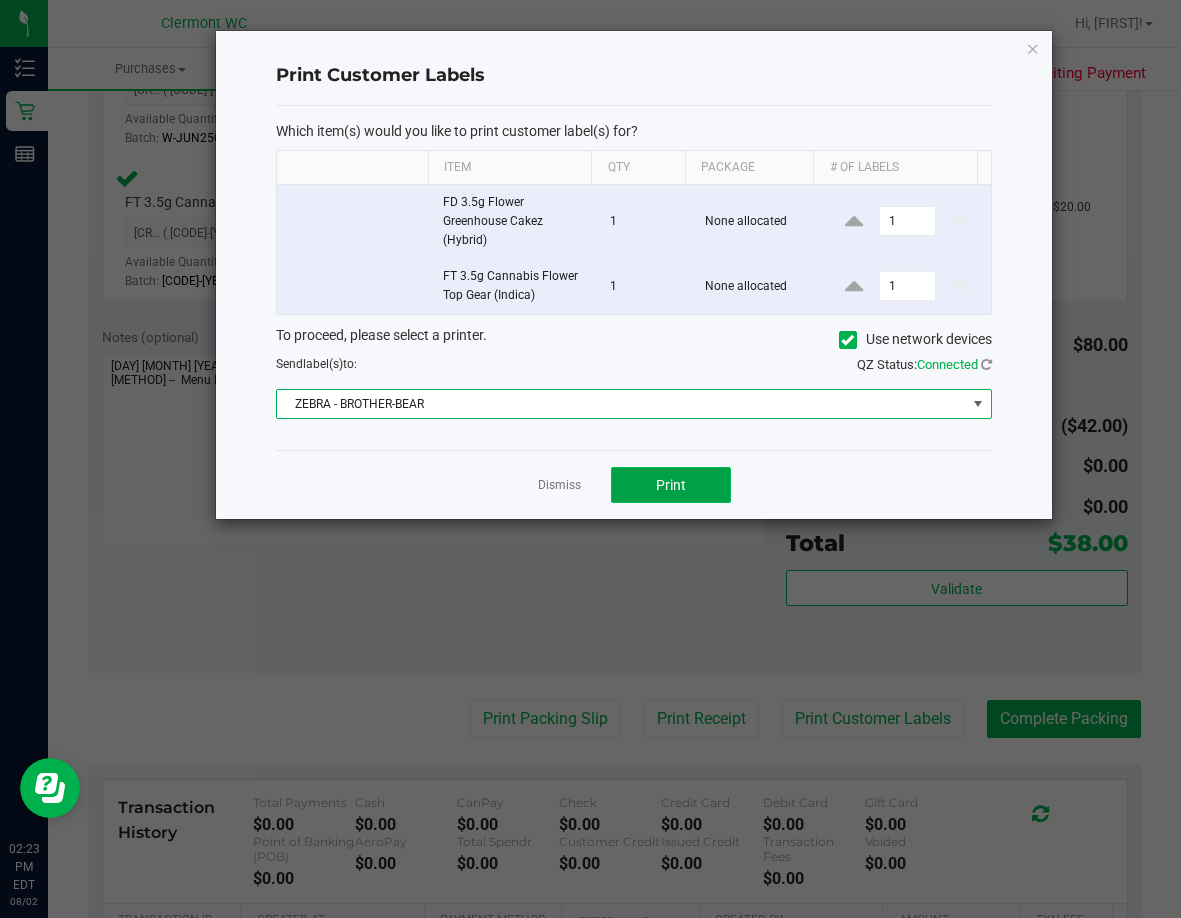 click on "Print" 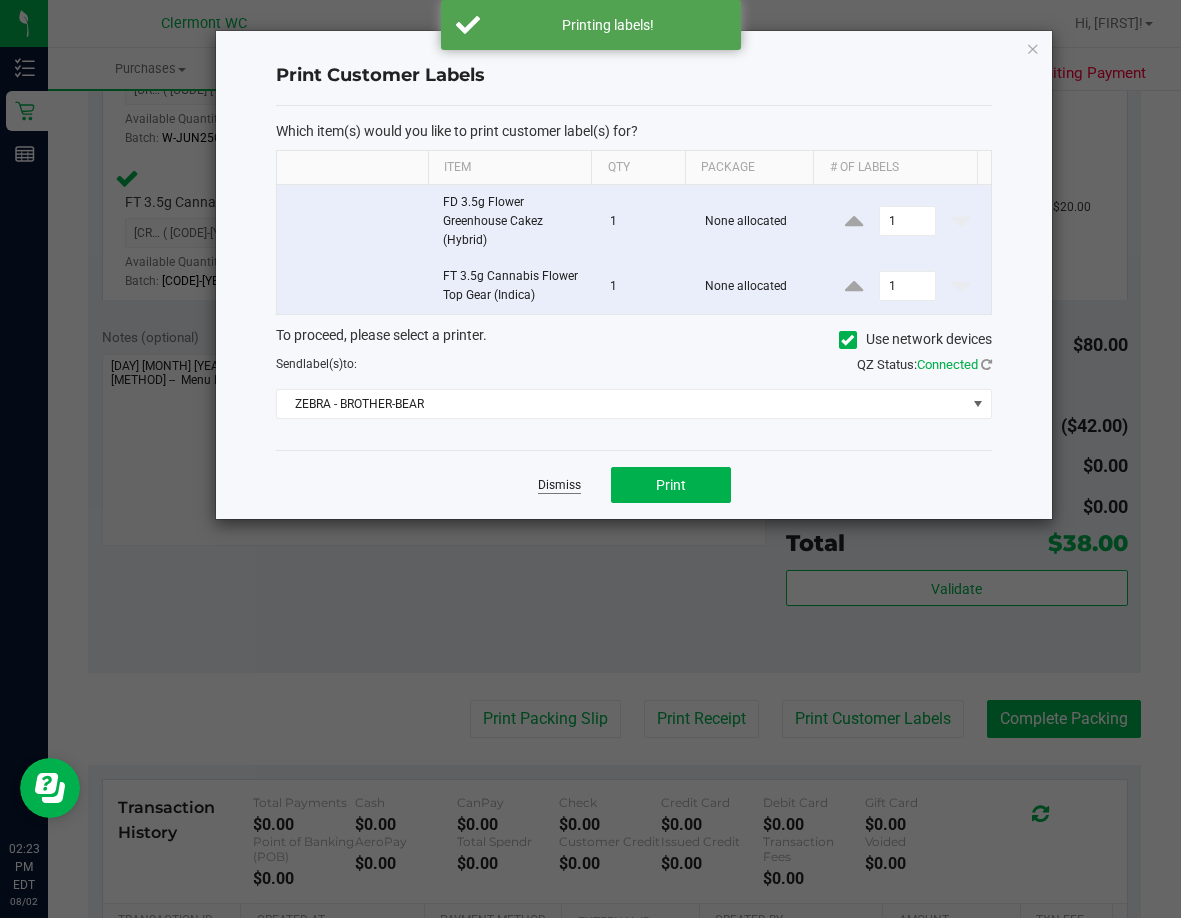 click on "Dismiss" 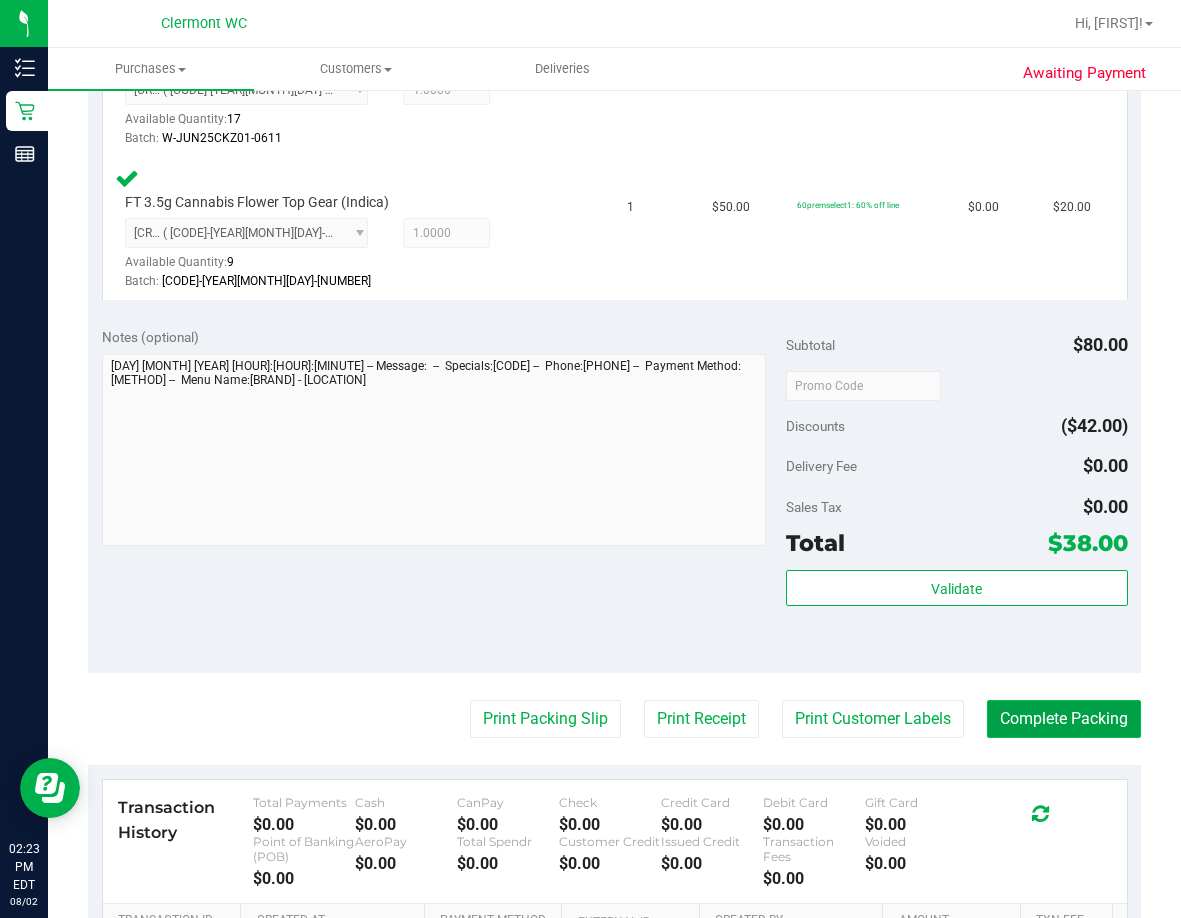 click on "Complete Packing" at bounding box center (1064, 719) 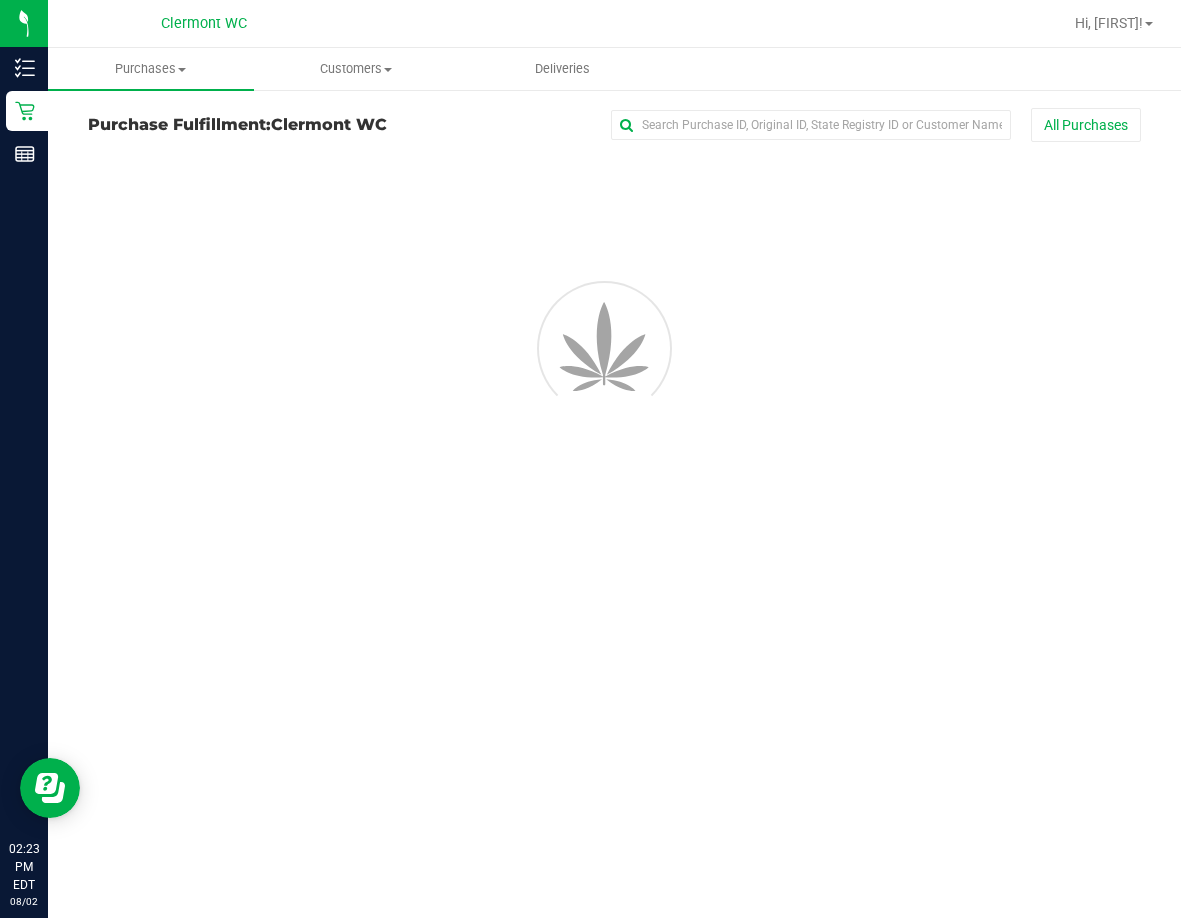 scroll, scrollTop: 0, scrollLeft: 0, axis: both 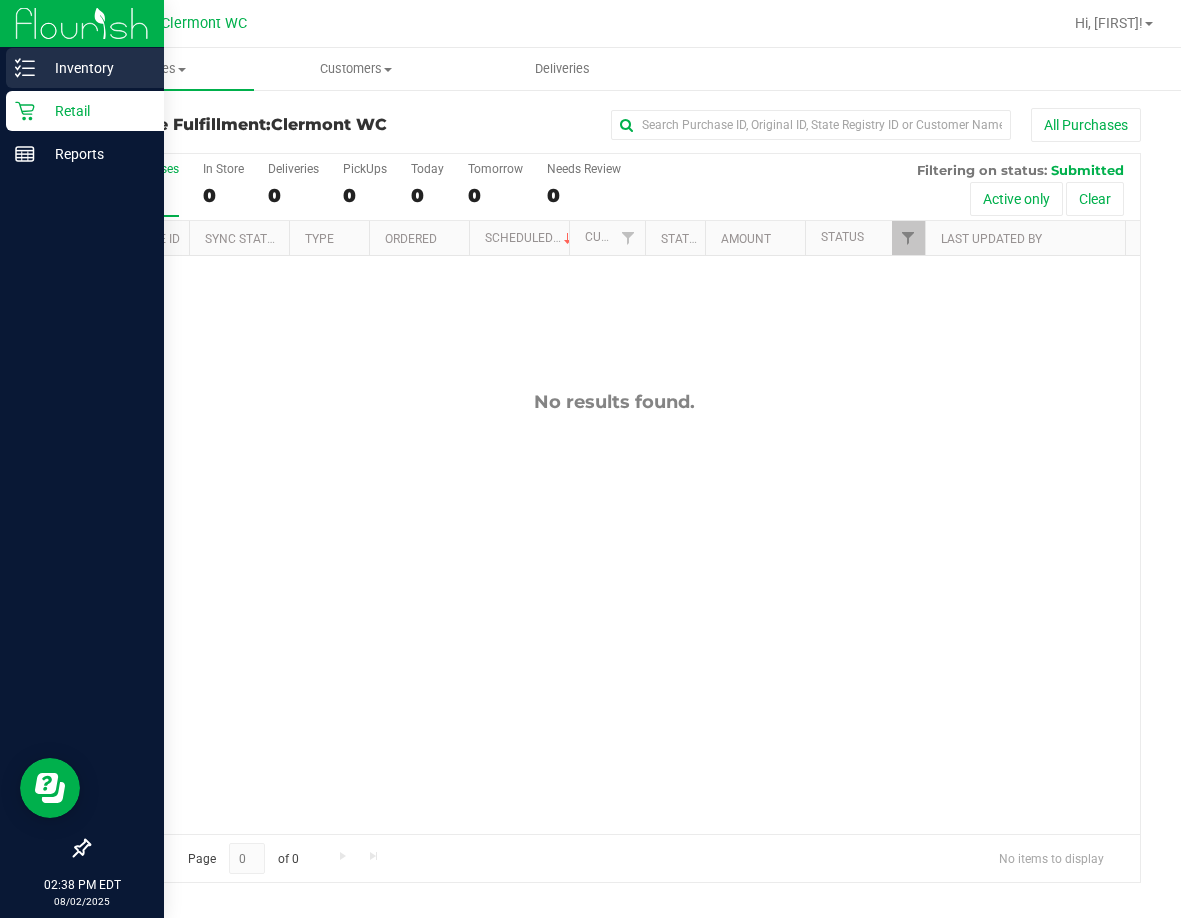 click on "Inventory" at bounding box center [95, 68] 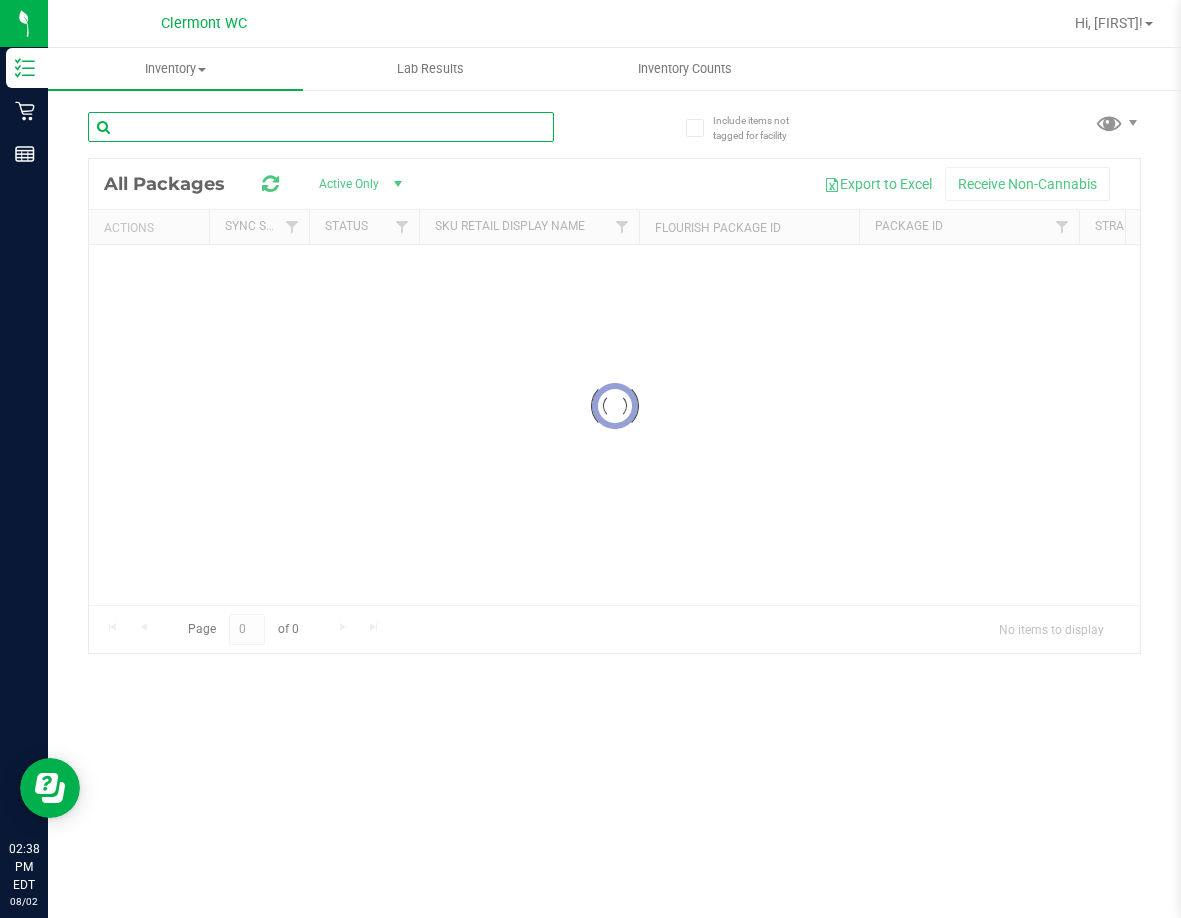 click at bounding box center [321, 127] 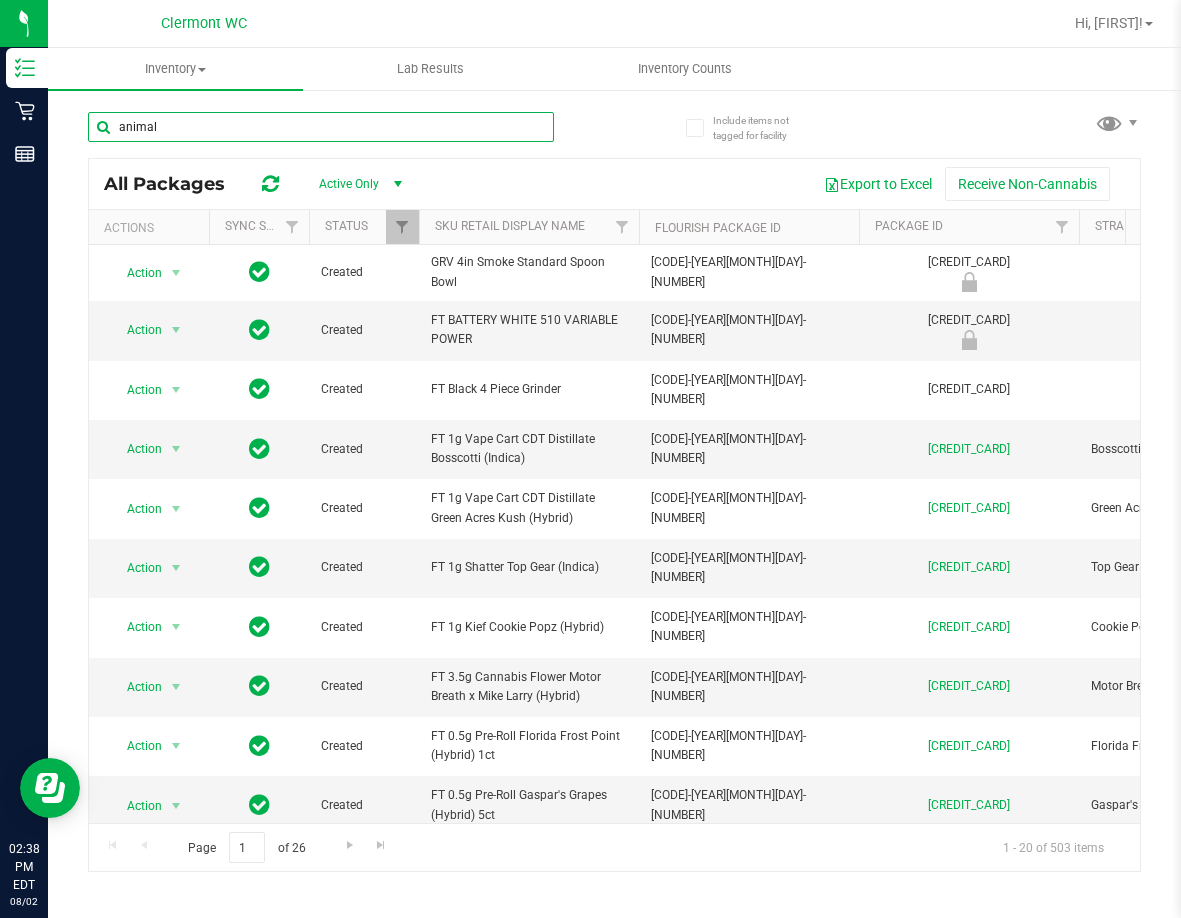type on "animal" 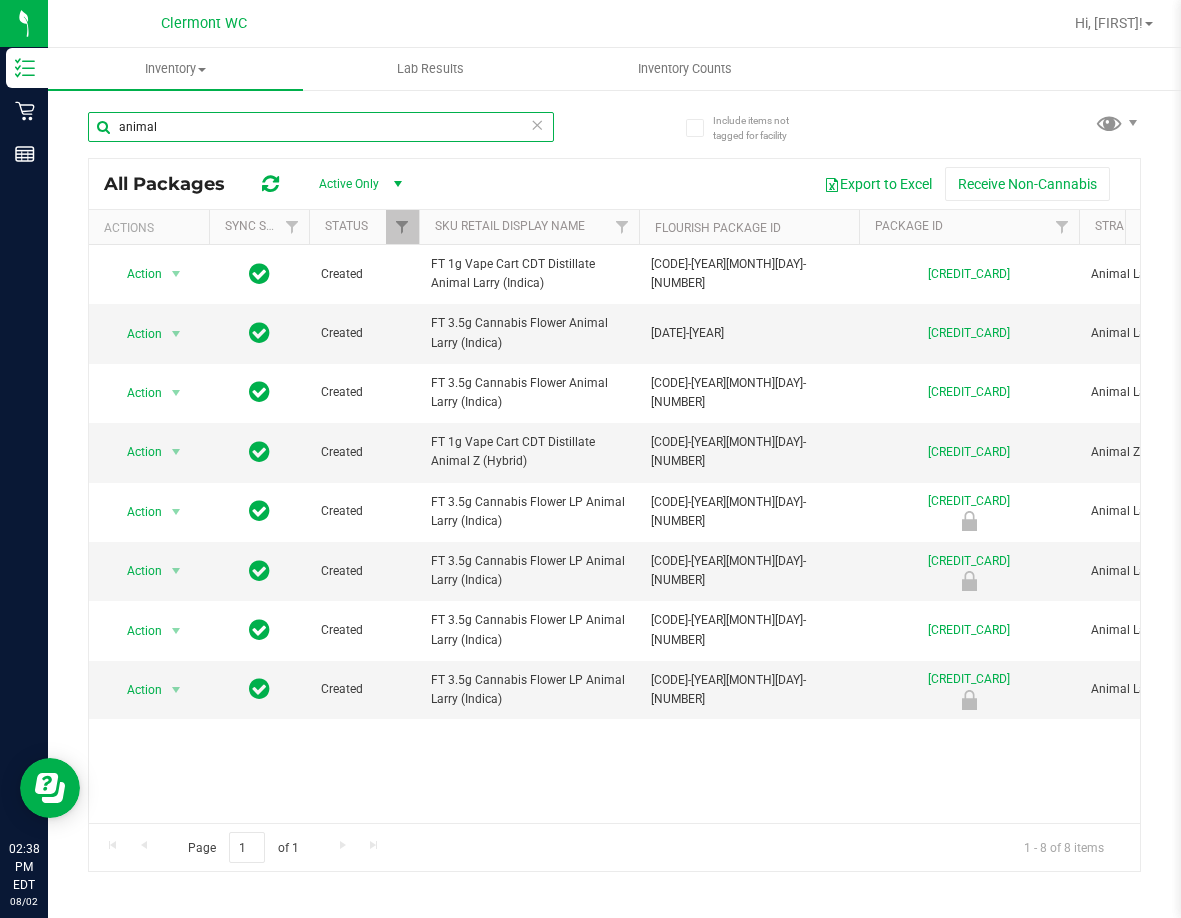 scroll, scrollTop: 0, scrollLeft: 10, axis: horizontal 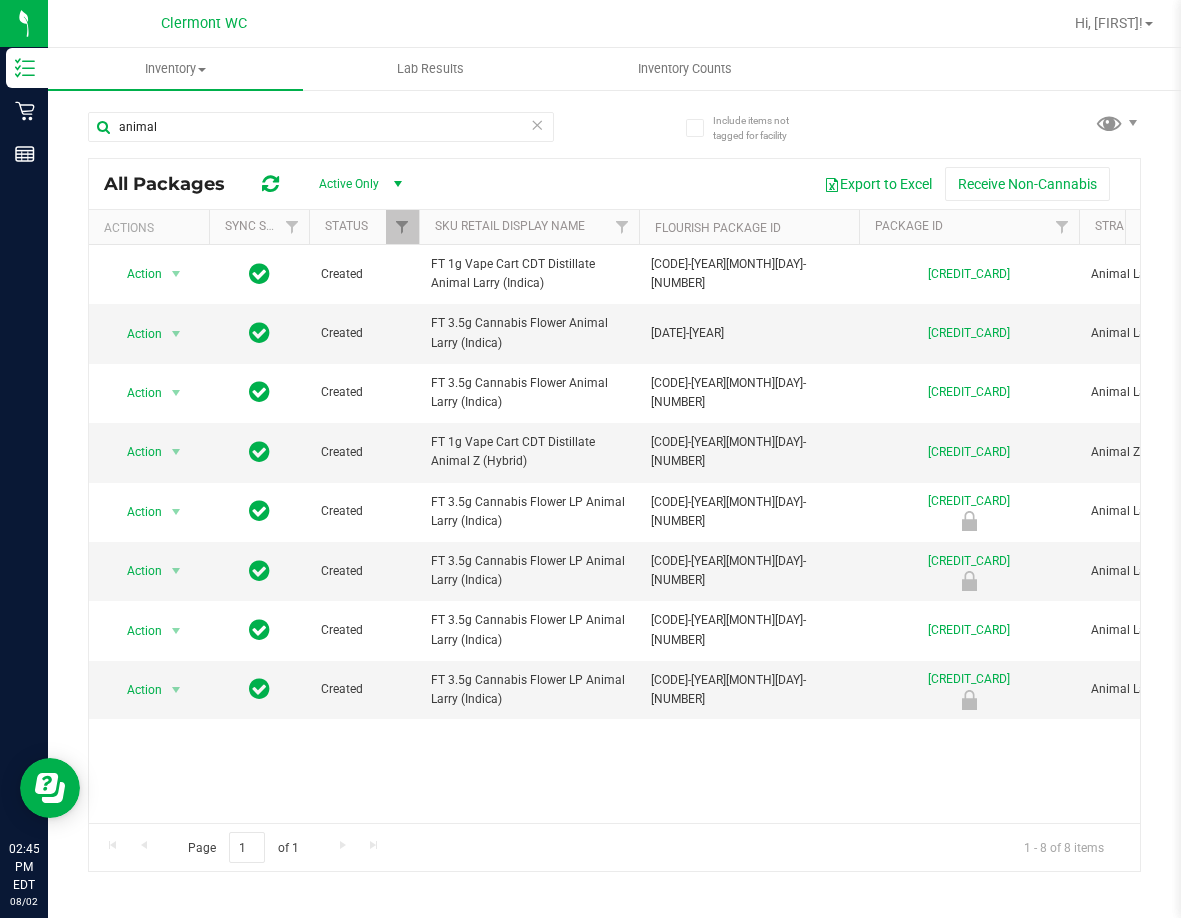 click on "Export to Excel
Receive Non-Cannabis" at bounding box center [775, 184] 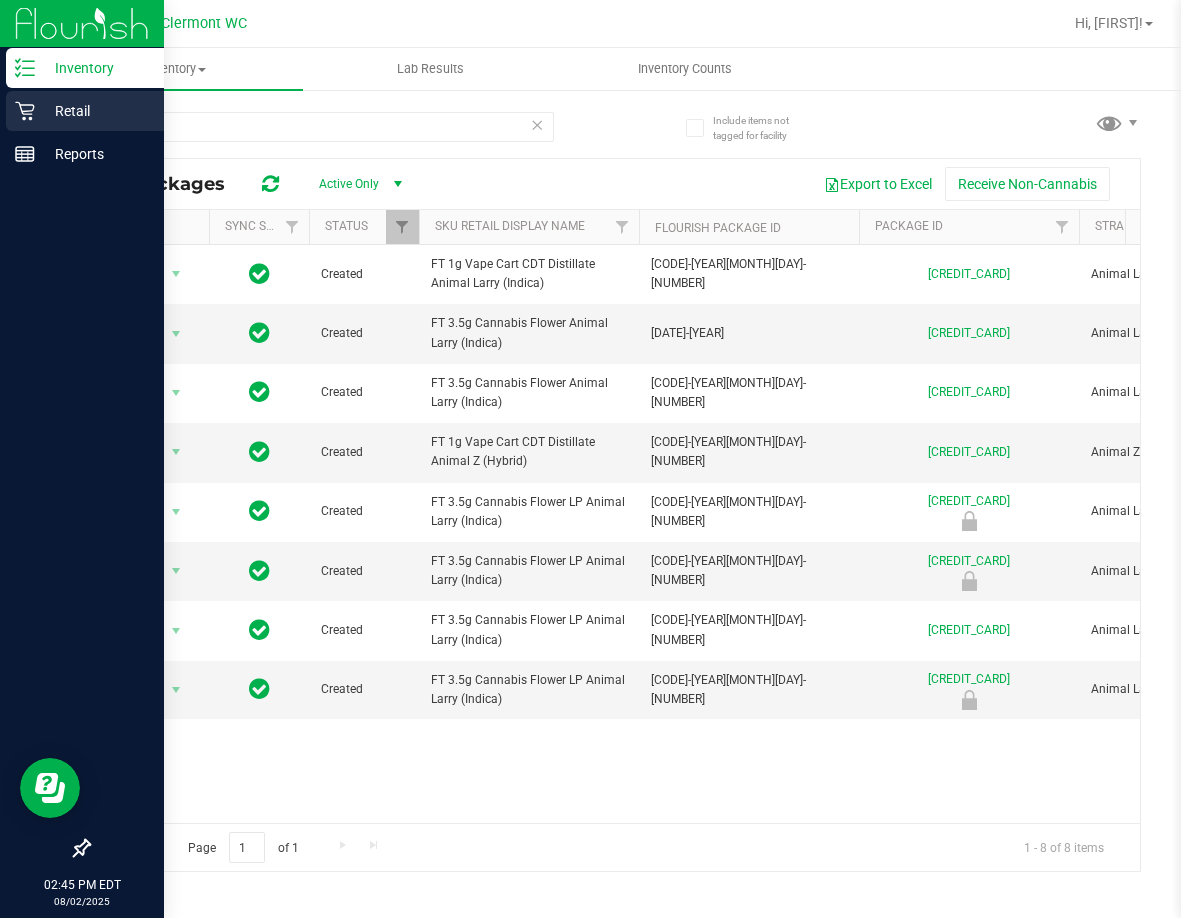 click 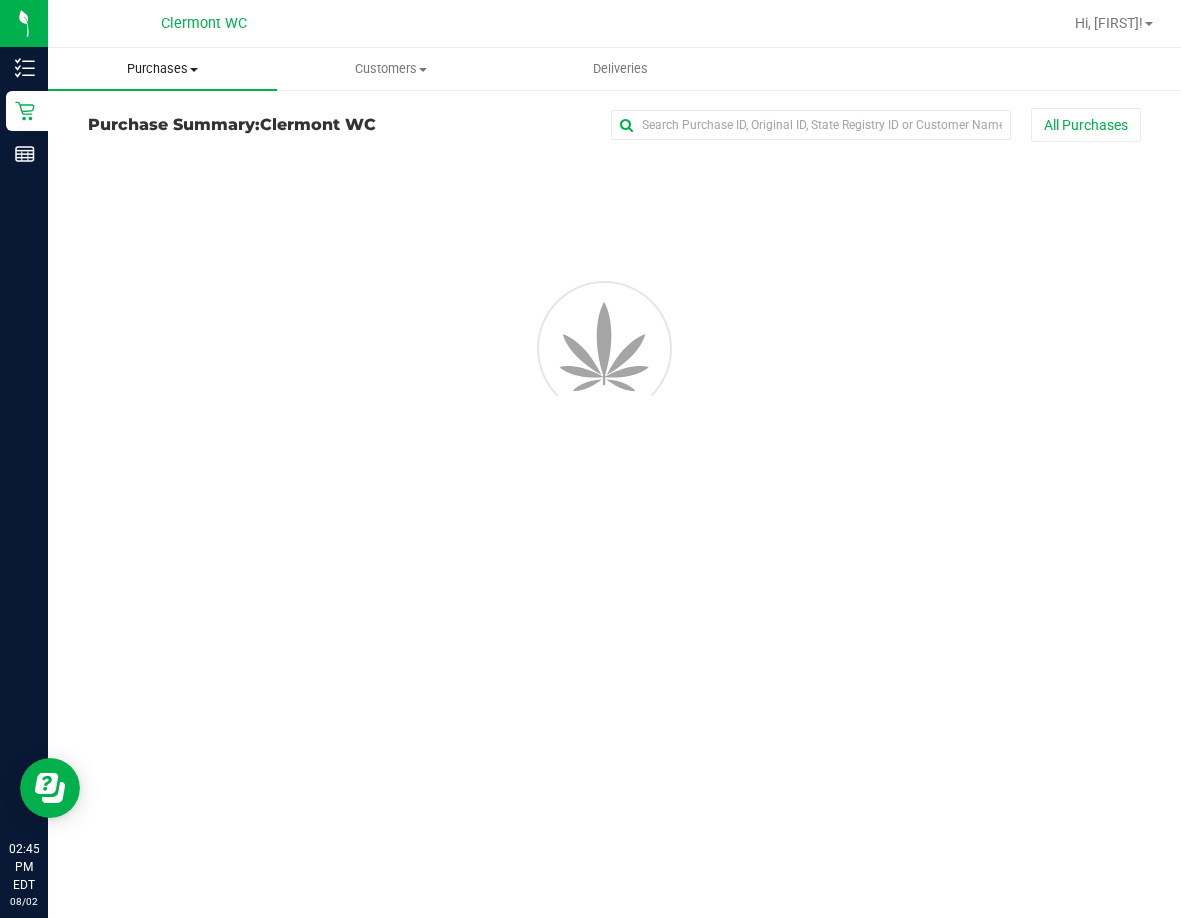 click on "Purchases" at bounding box center (162, 69) 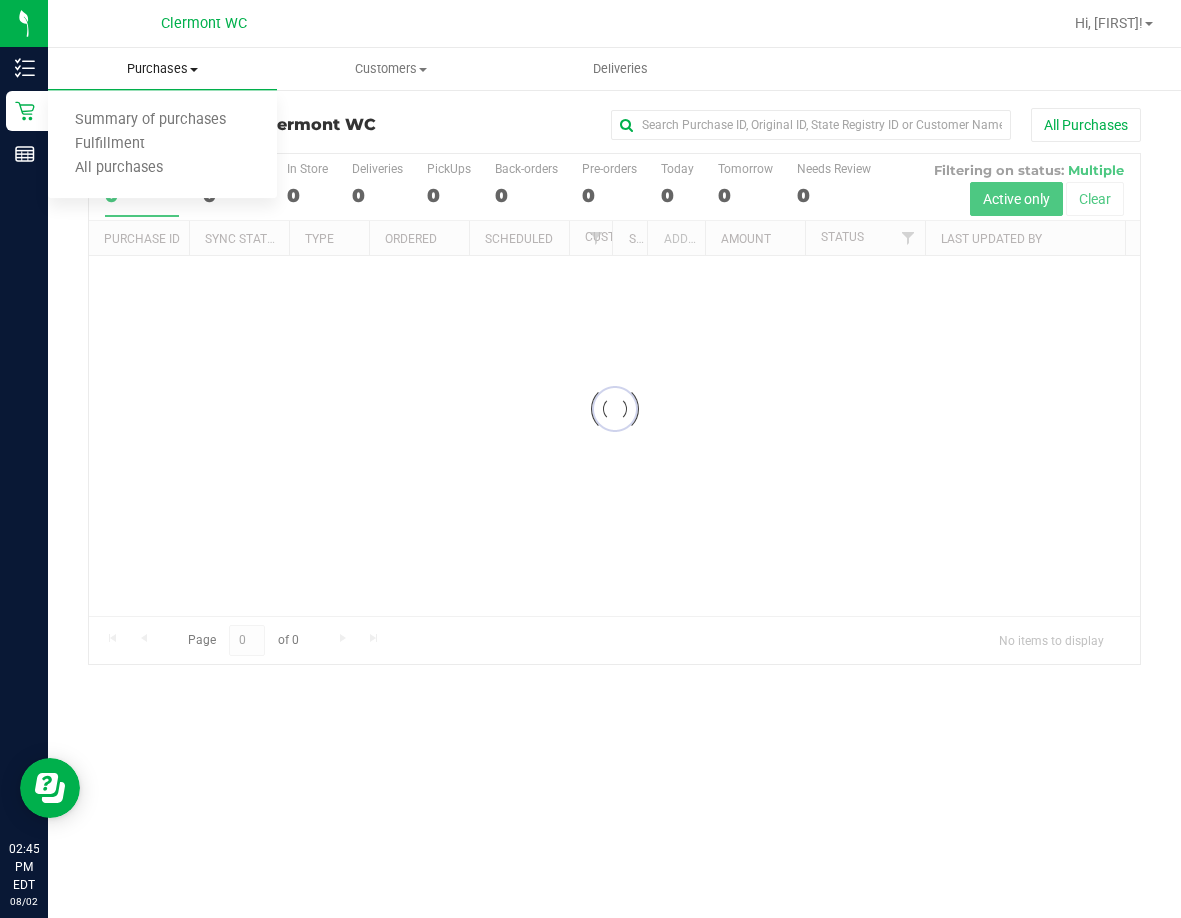 click on "Fulfillment" at bounding box center [110, 144] 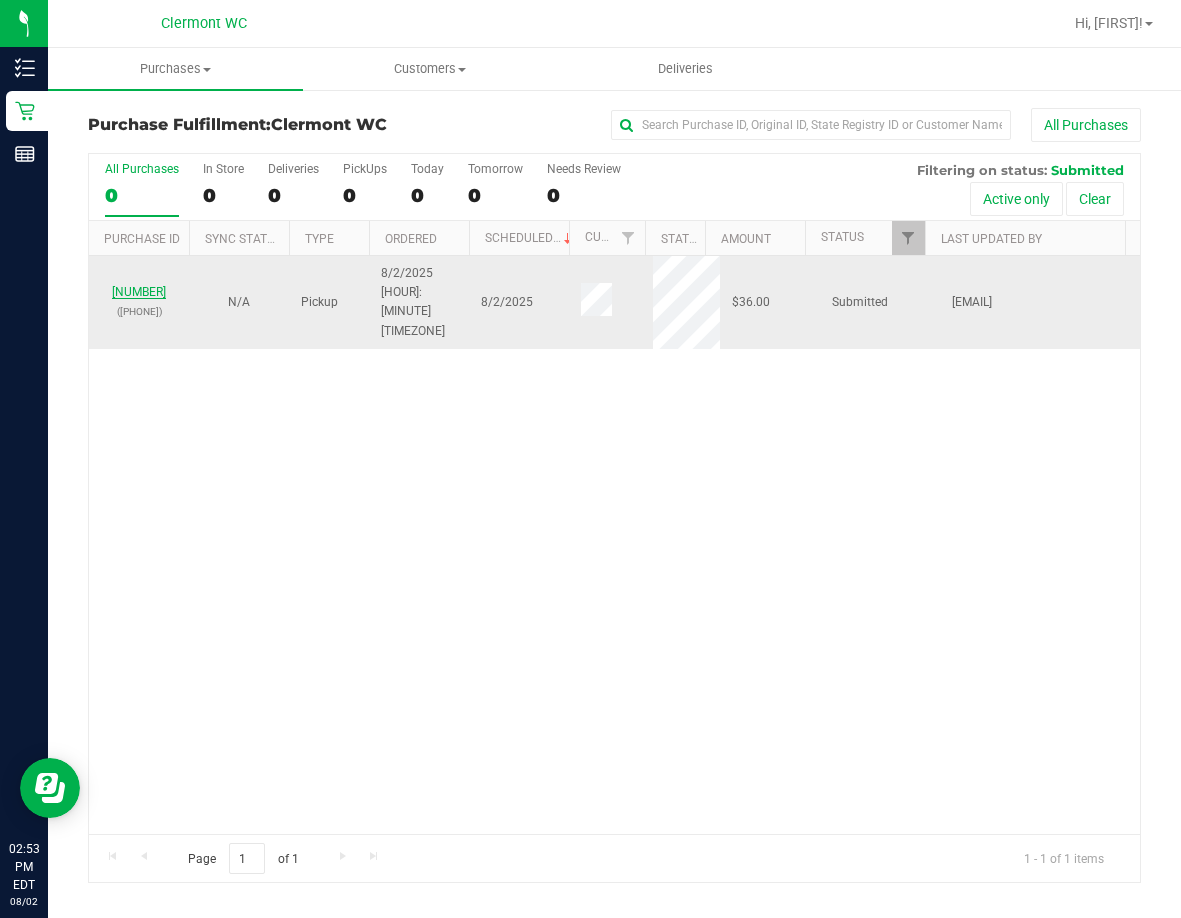 click on "[NUMBER]" at bounding box center (139, 292) 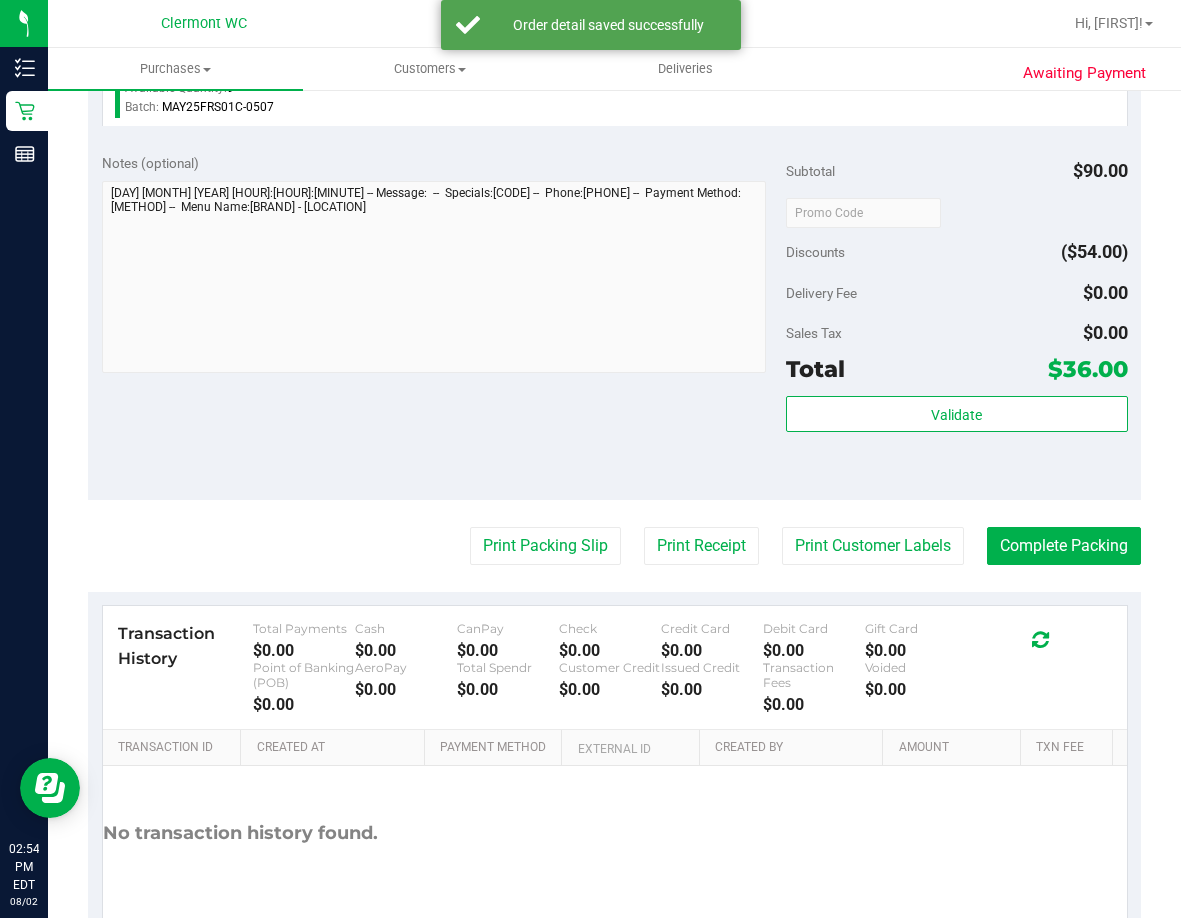scroll, scrollTop: 673, scrollLeft: 0, axis: vertical 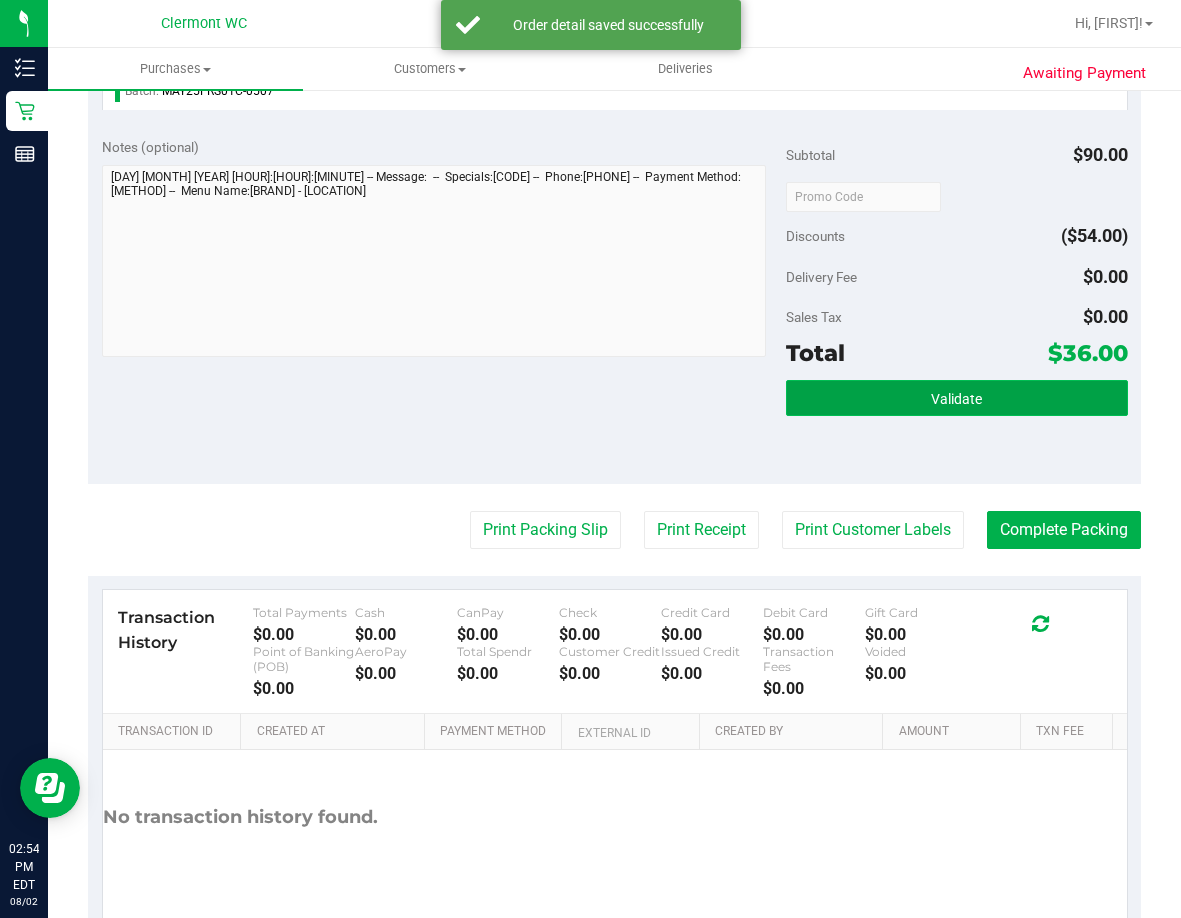 click on "Validate" at bounding box center (957, 398) 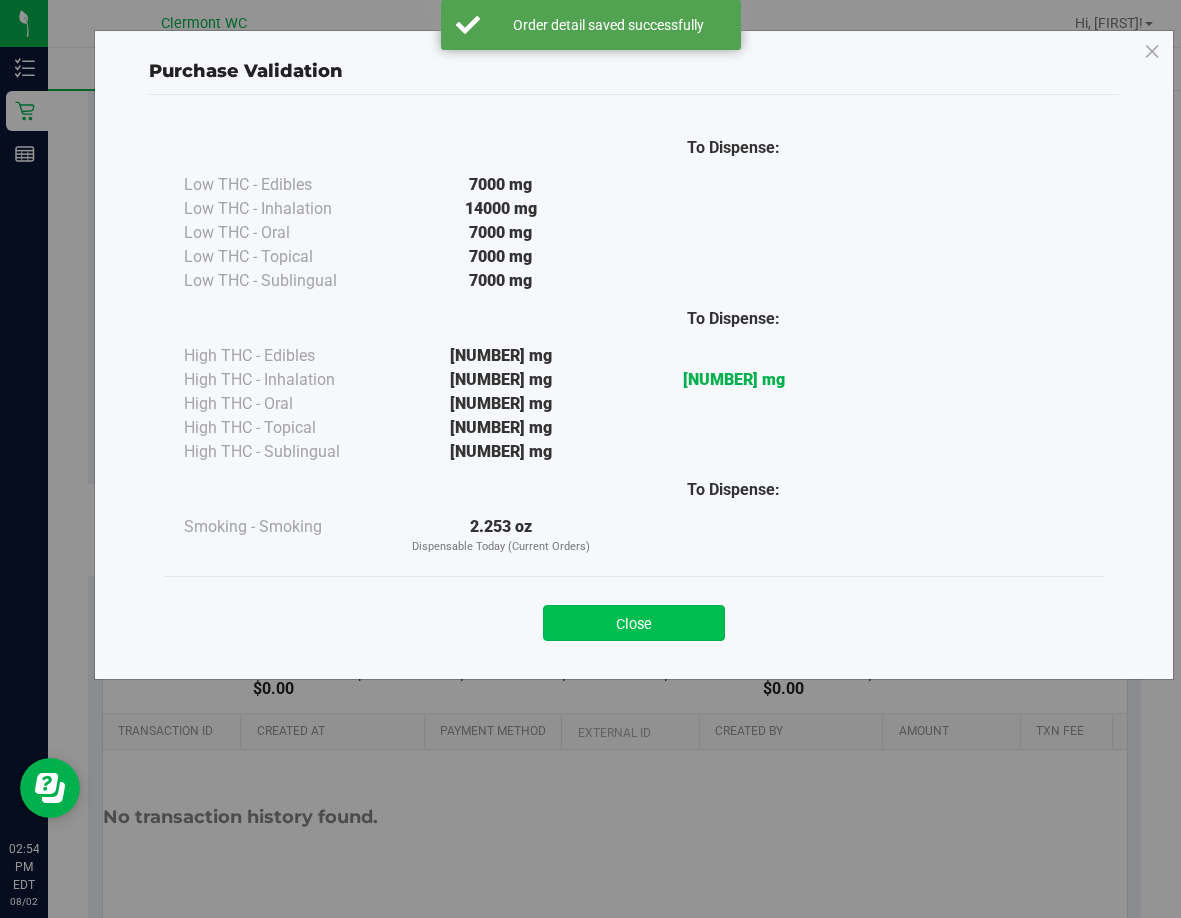 click on "Close" at bounding box center [634, 623] 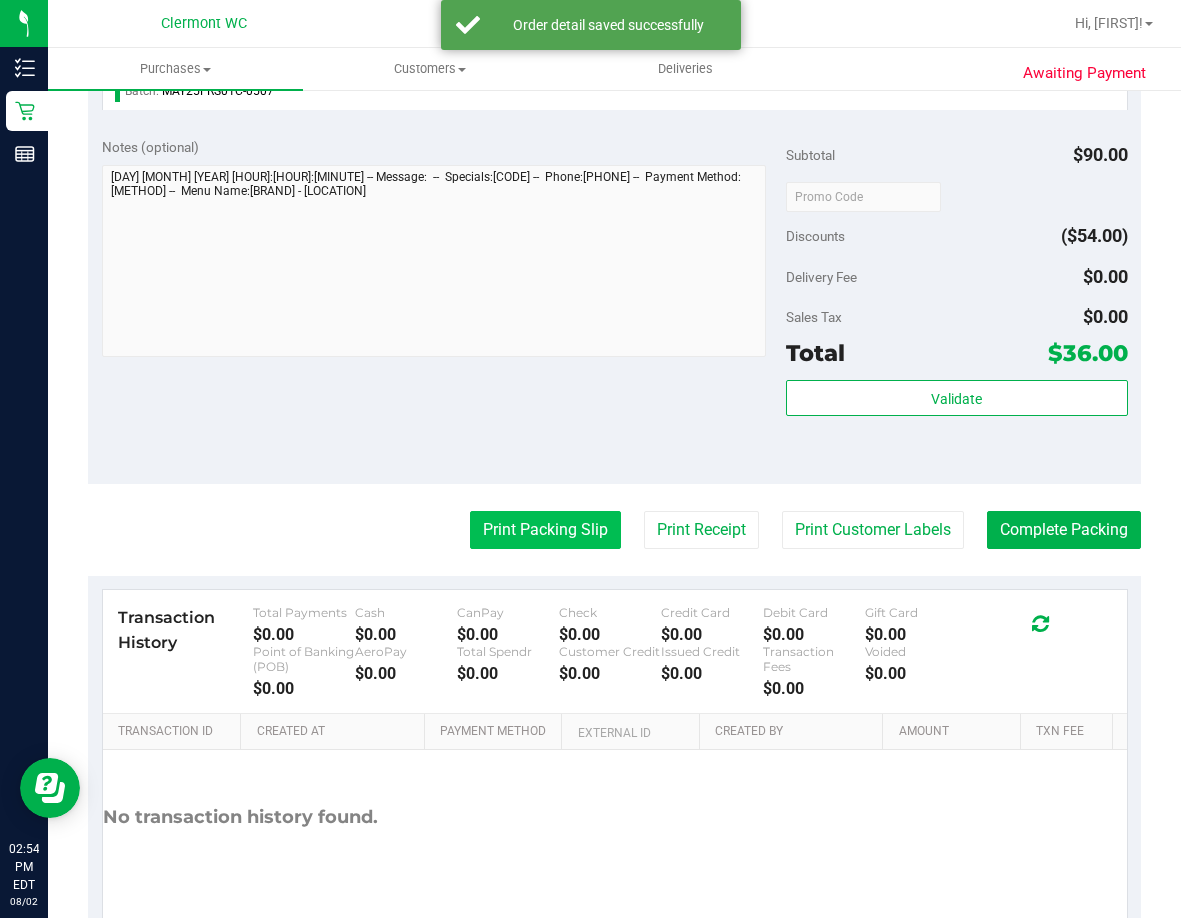 click on "Print Packing Slip" at bounding box center (545, 530) 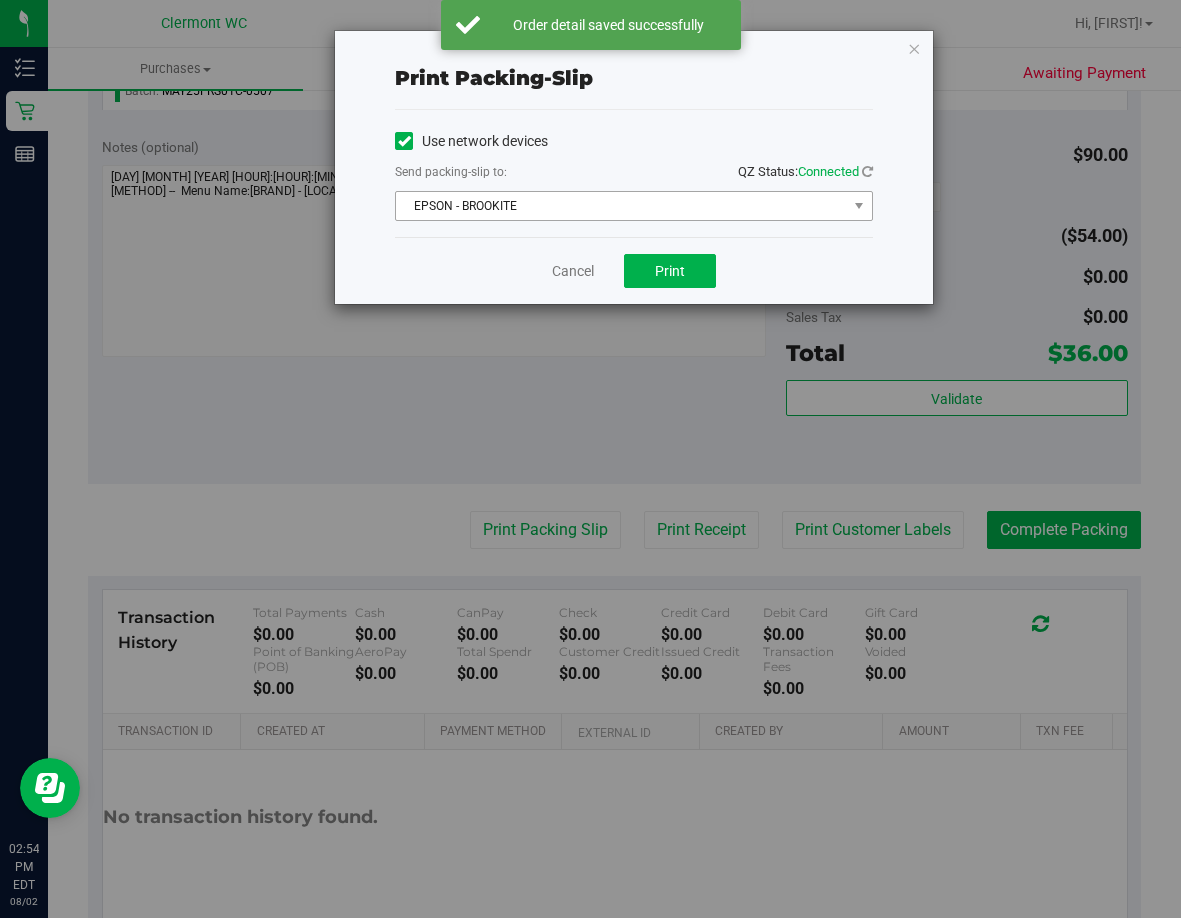 click on "EPSON - BROOKITE" at bounding box center (621, 206) 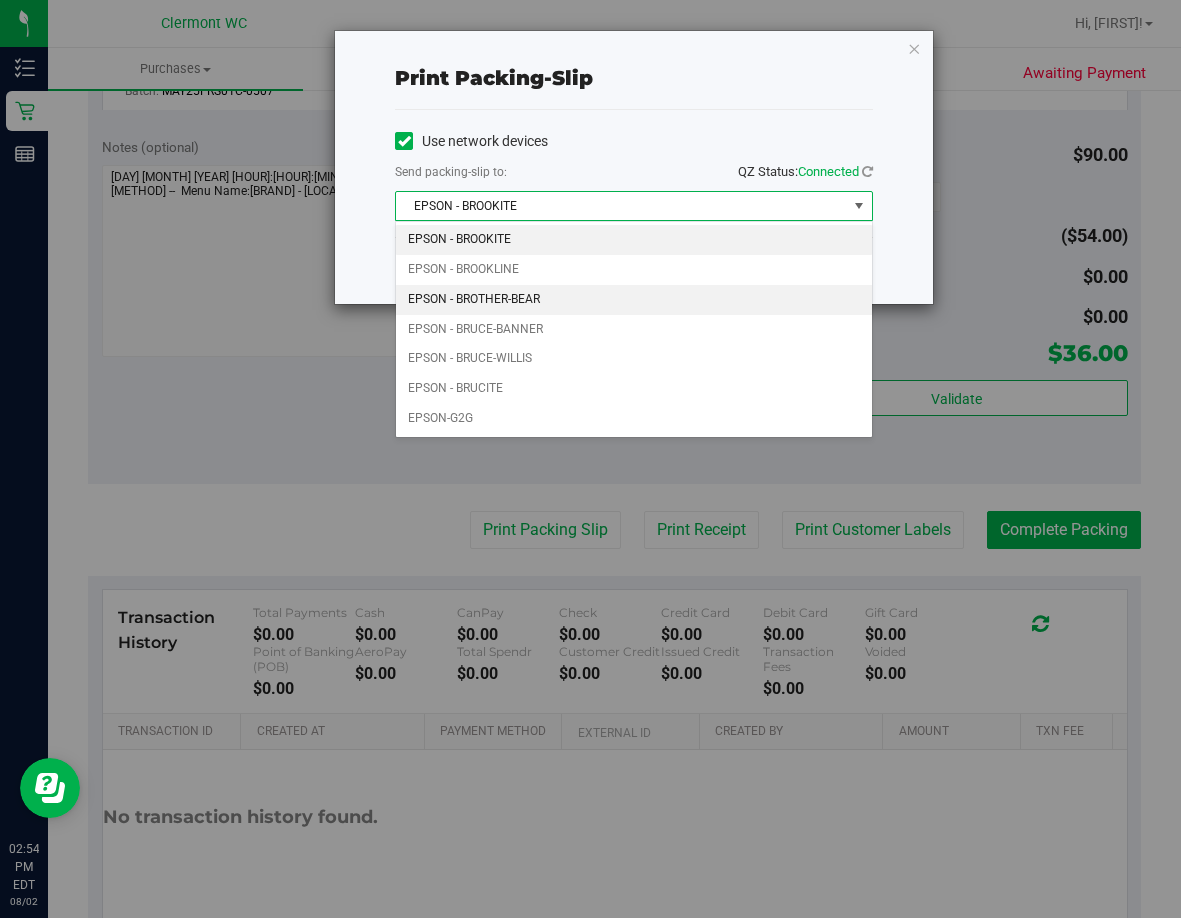 click on "EPSON - BROTHER-BEAR" at bounding box center [634, 300] 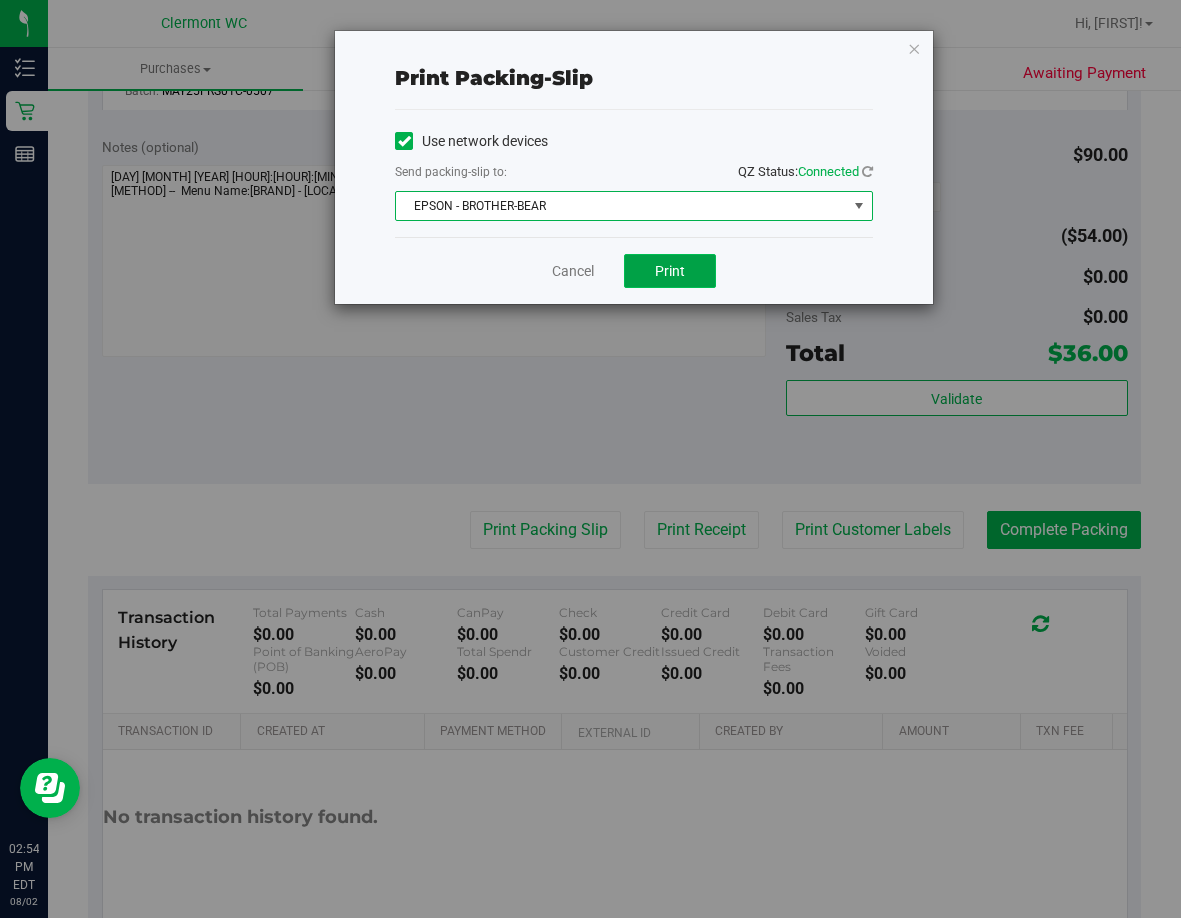 click on "Print" at bounding box center [670, 271] 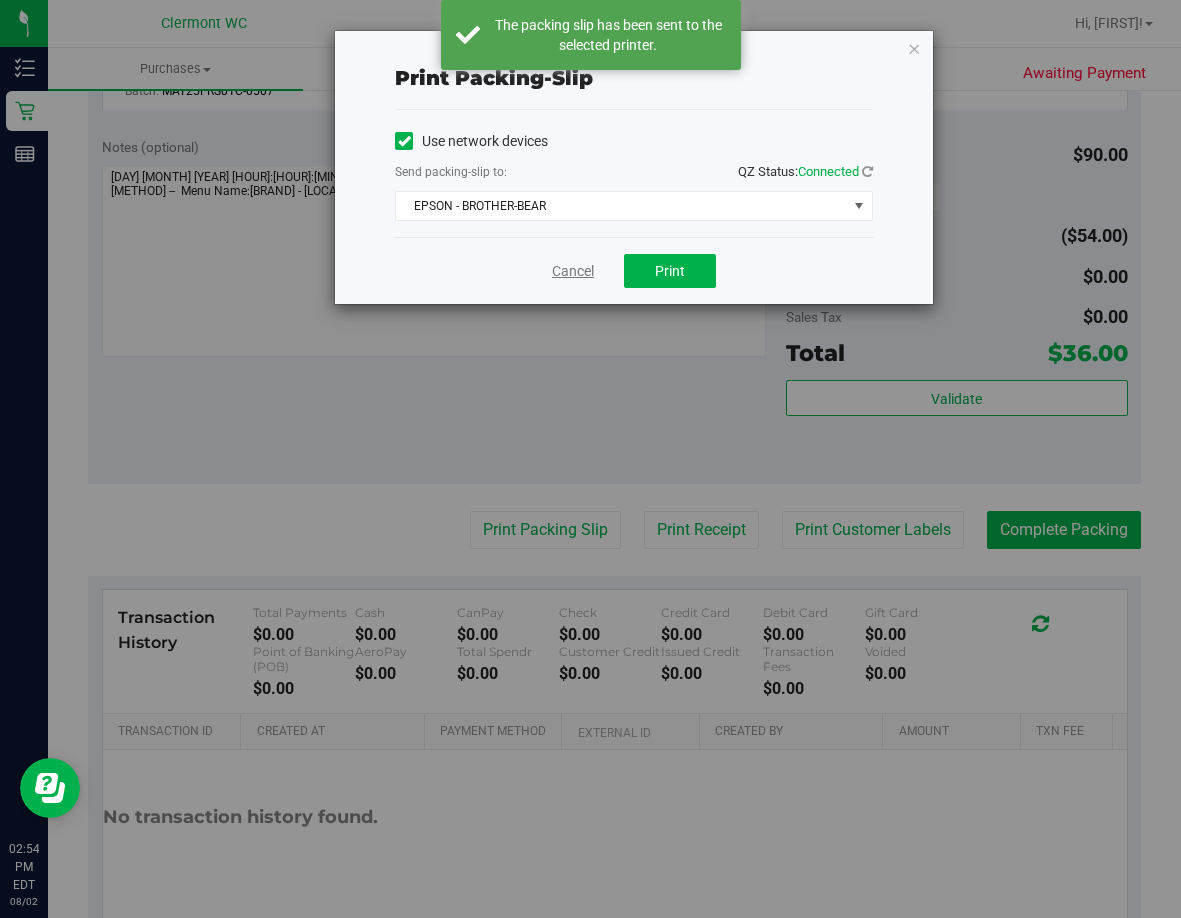 click on "Cancel" at bounding box center [573, 271] 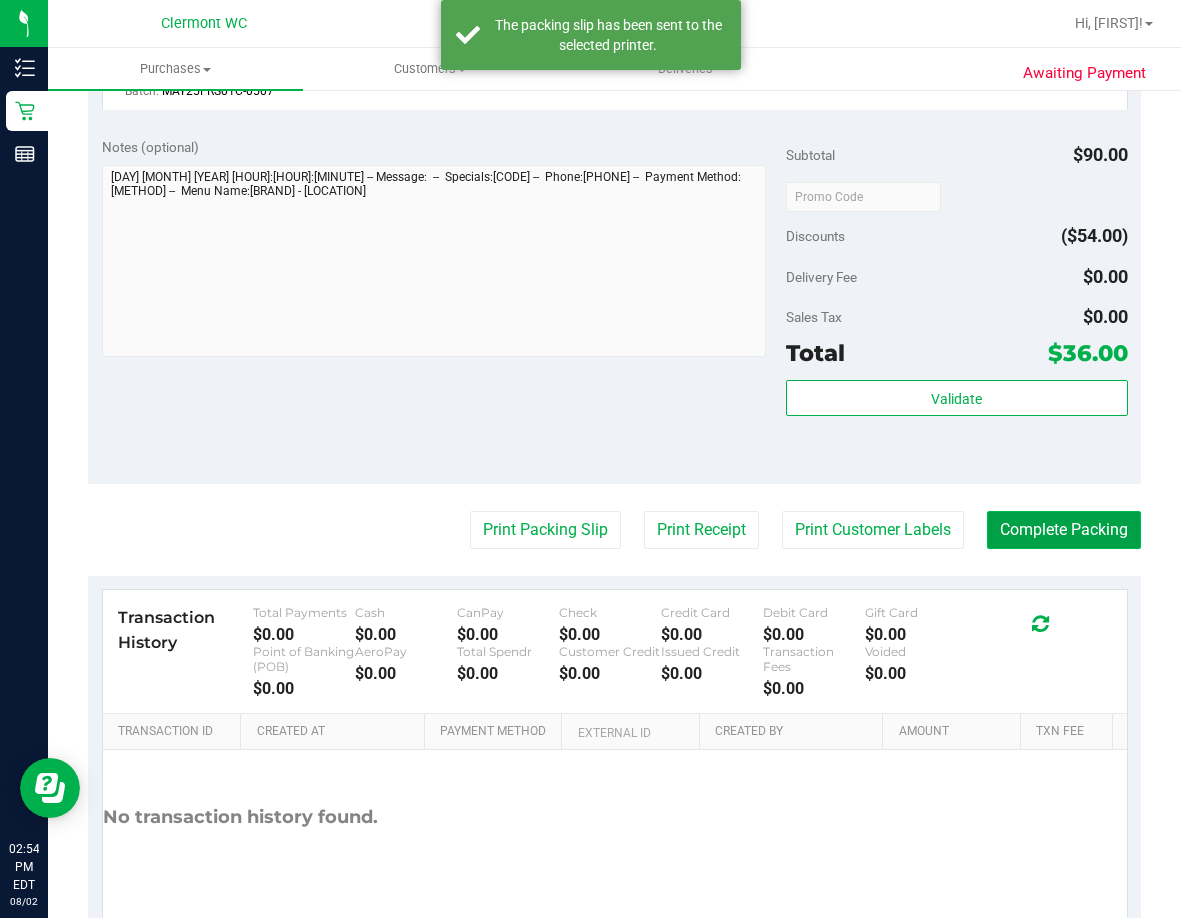 click on "Complete Packing" at bounding box center (1064, 530) 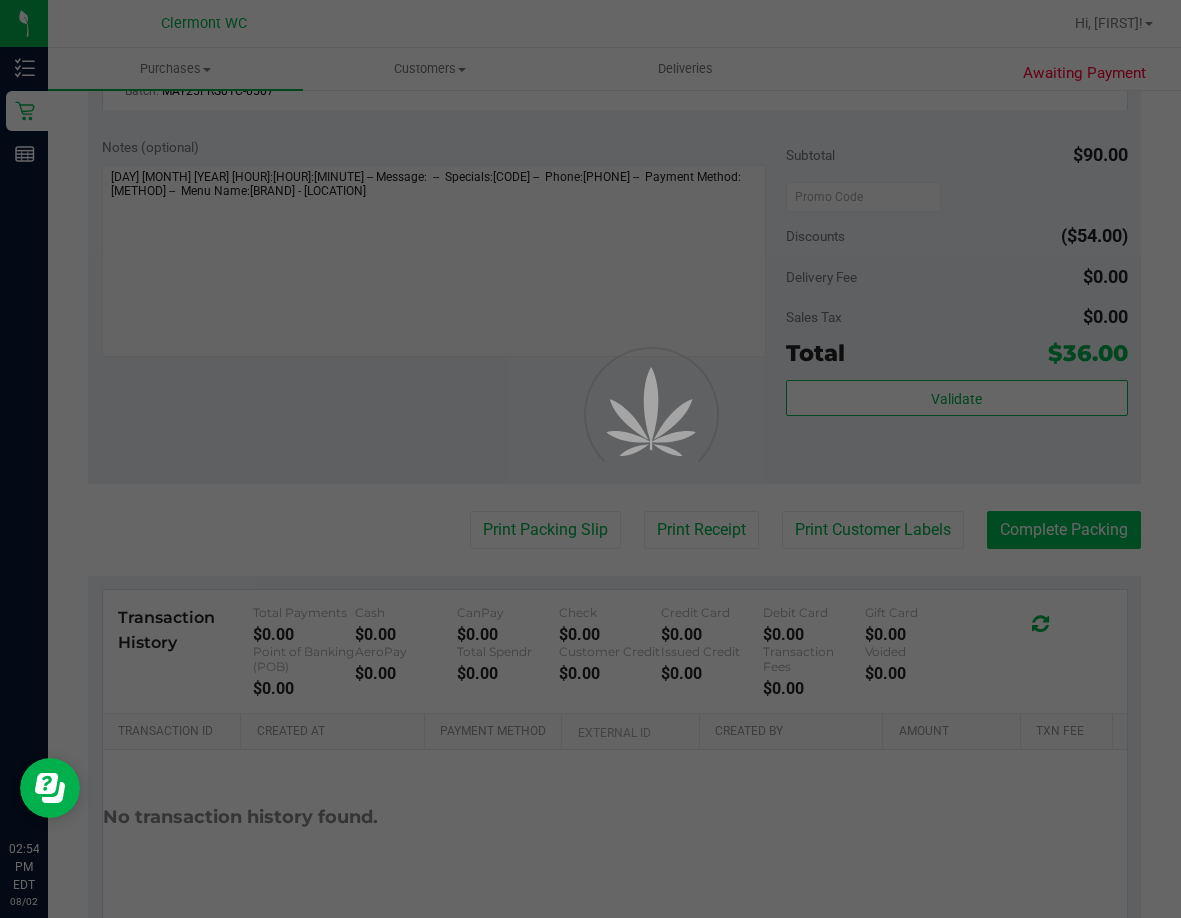 scroll, scrollTop: 0, scrollLeft: 0, axis: both 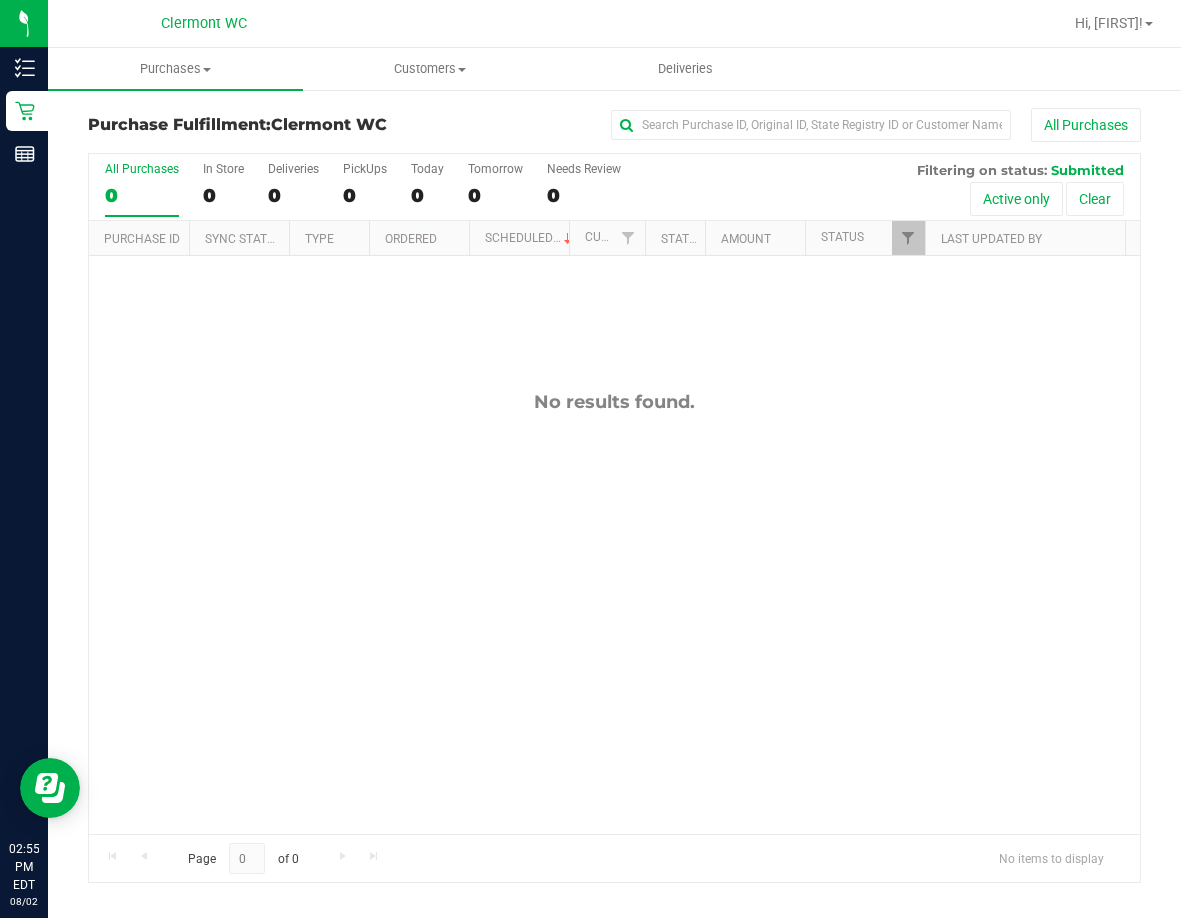 click on "No results found." at bounding box center [614, 612] 